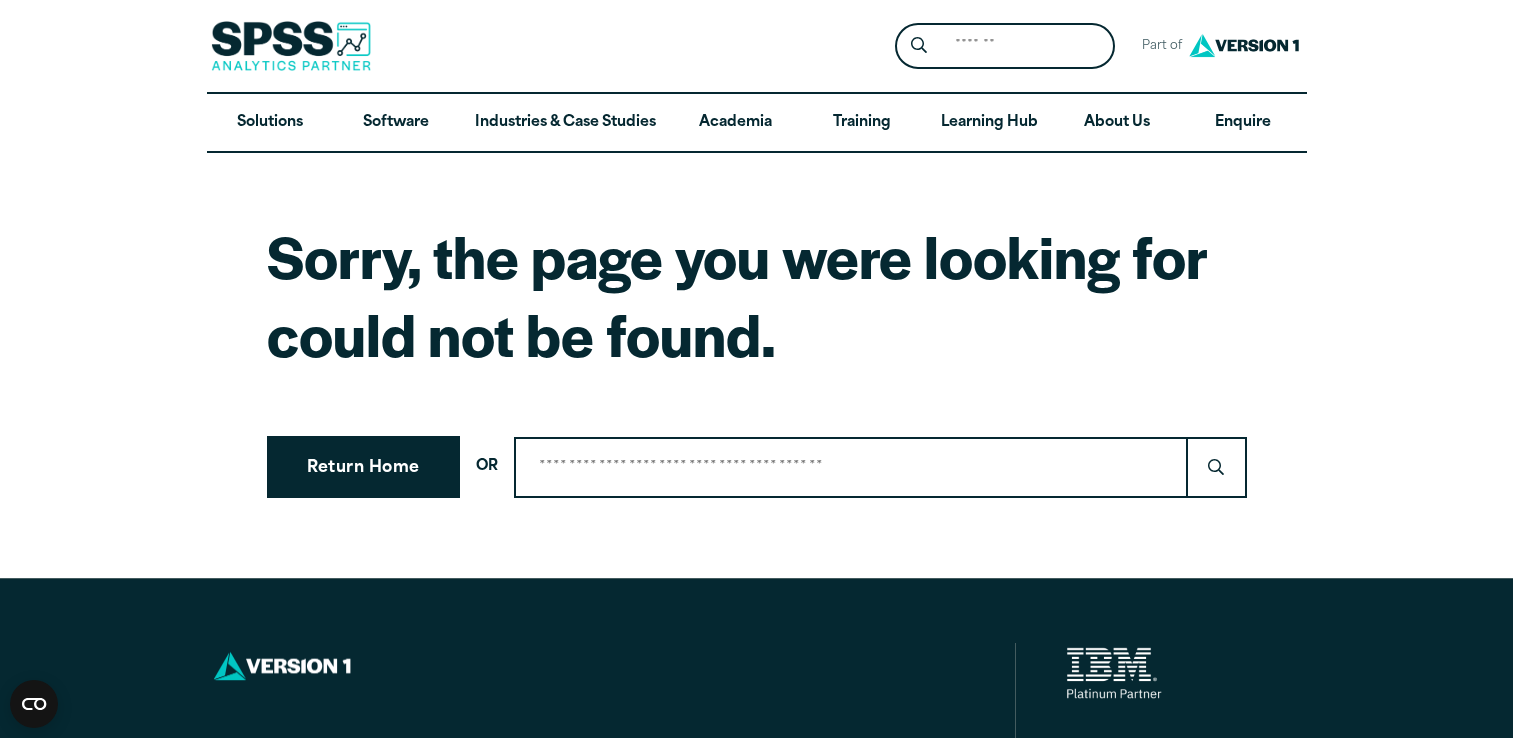 scroll, scrollTop: 0, scrollLeft: 0, axis: both 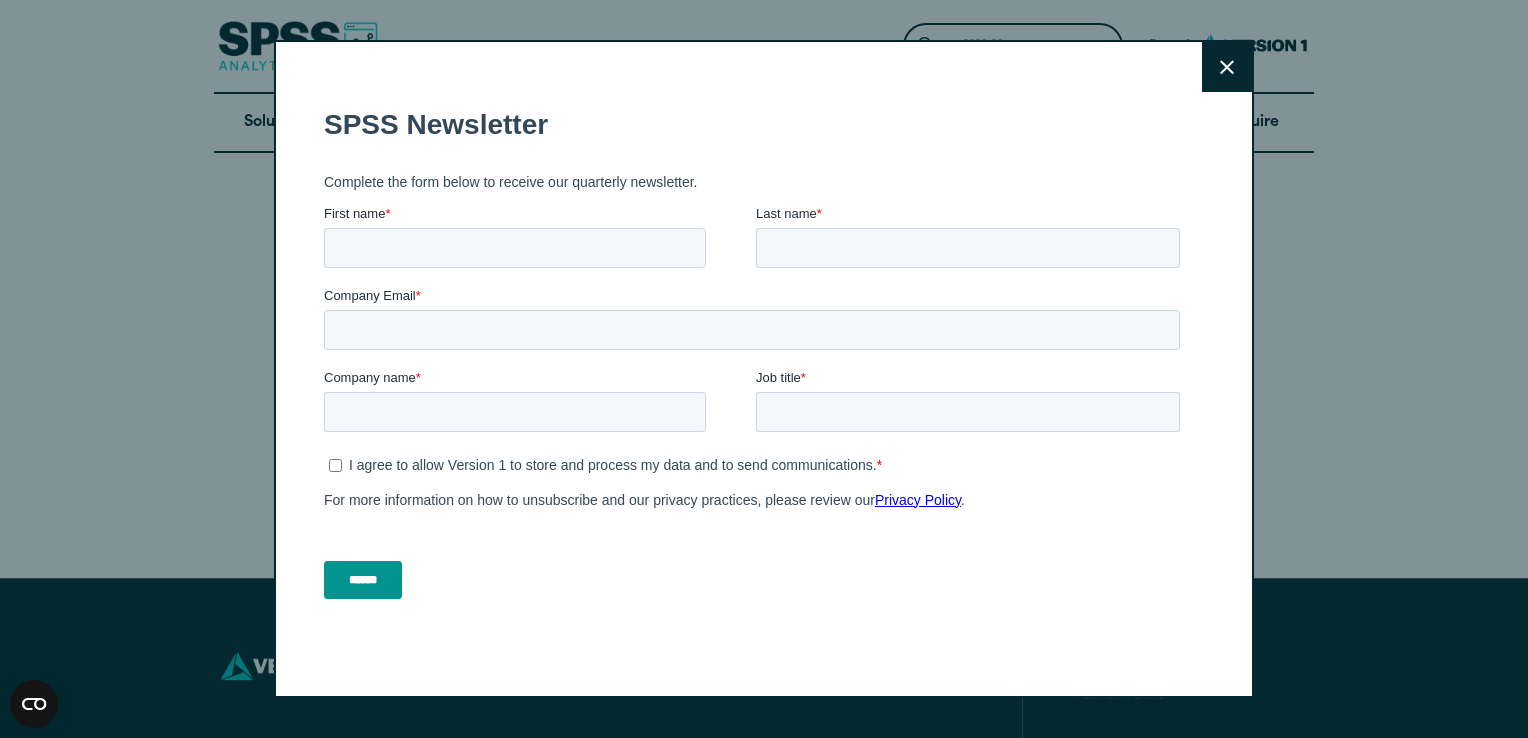 click on "Close" at bounding box center [1227, 67] 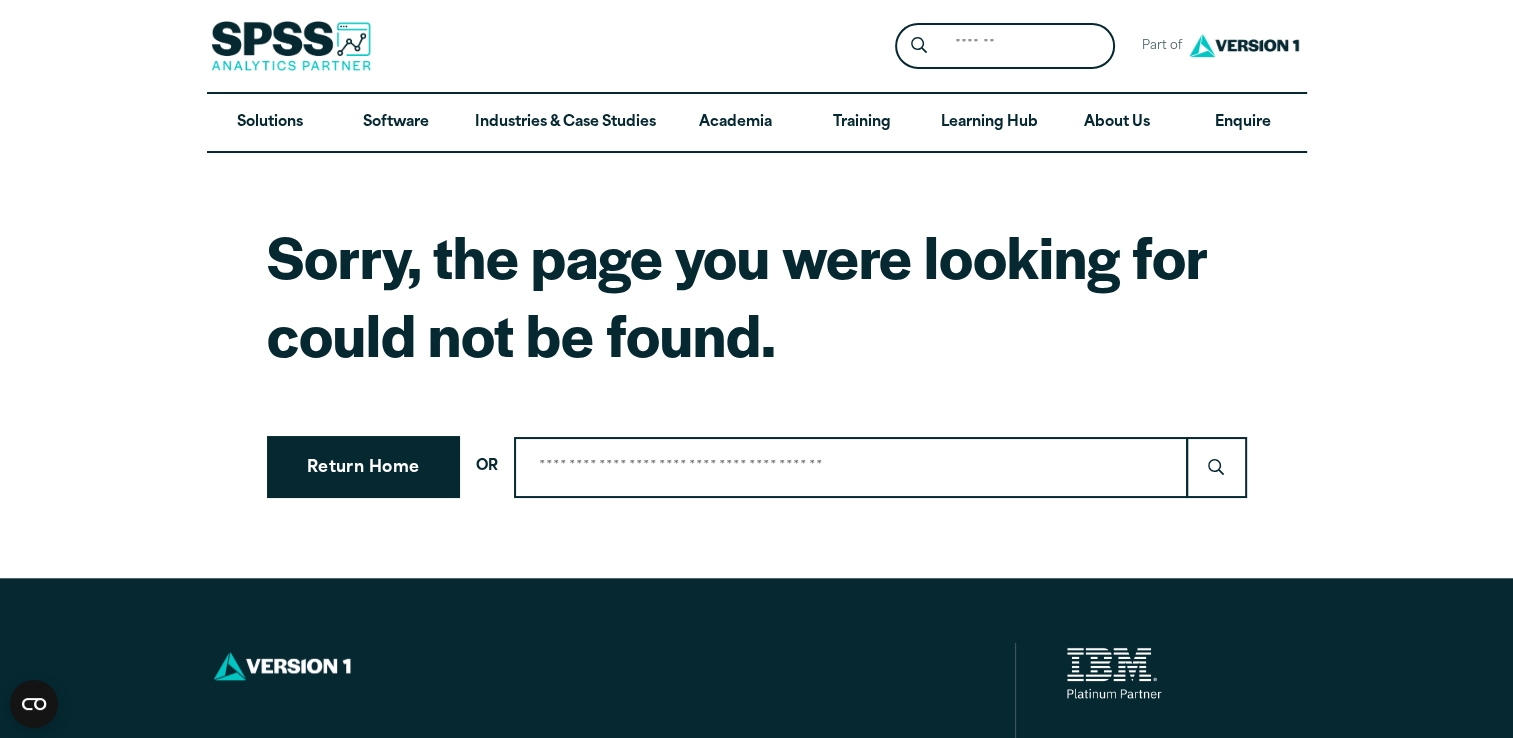 click on "Search for:" at bounding box center [851, 467] 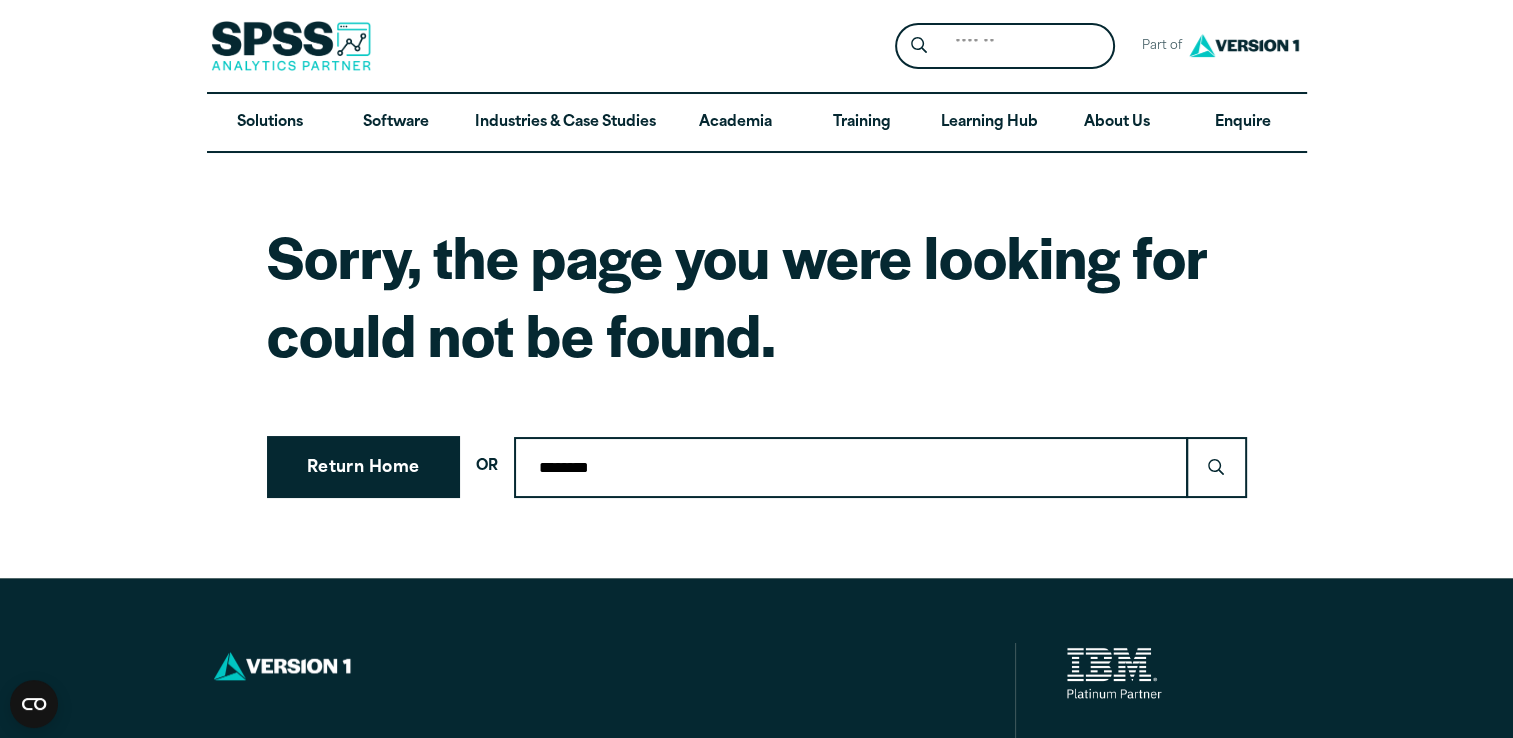 type on "********" 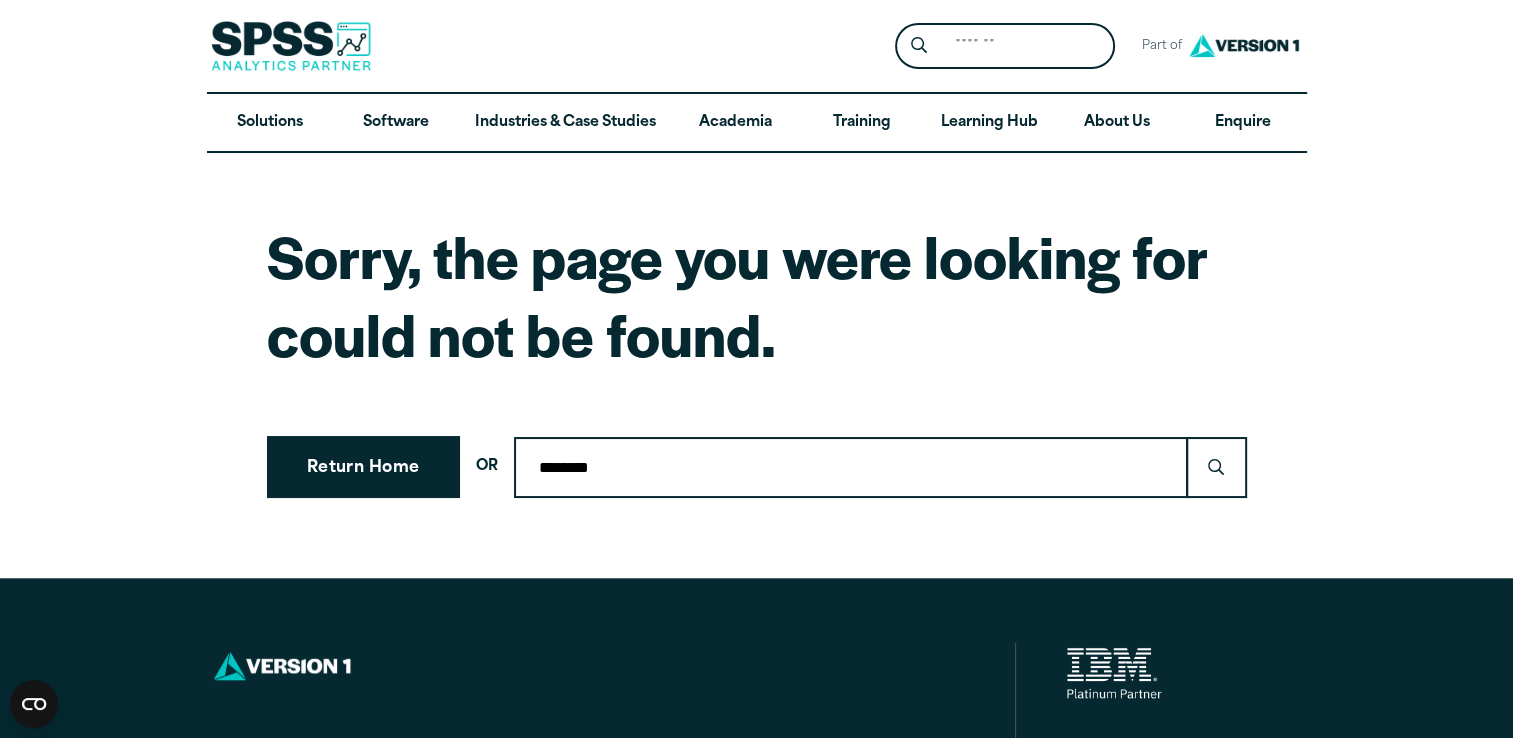click on "******" at bounding box center [1216, 467] 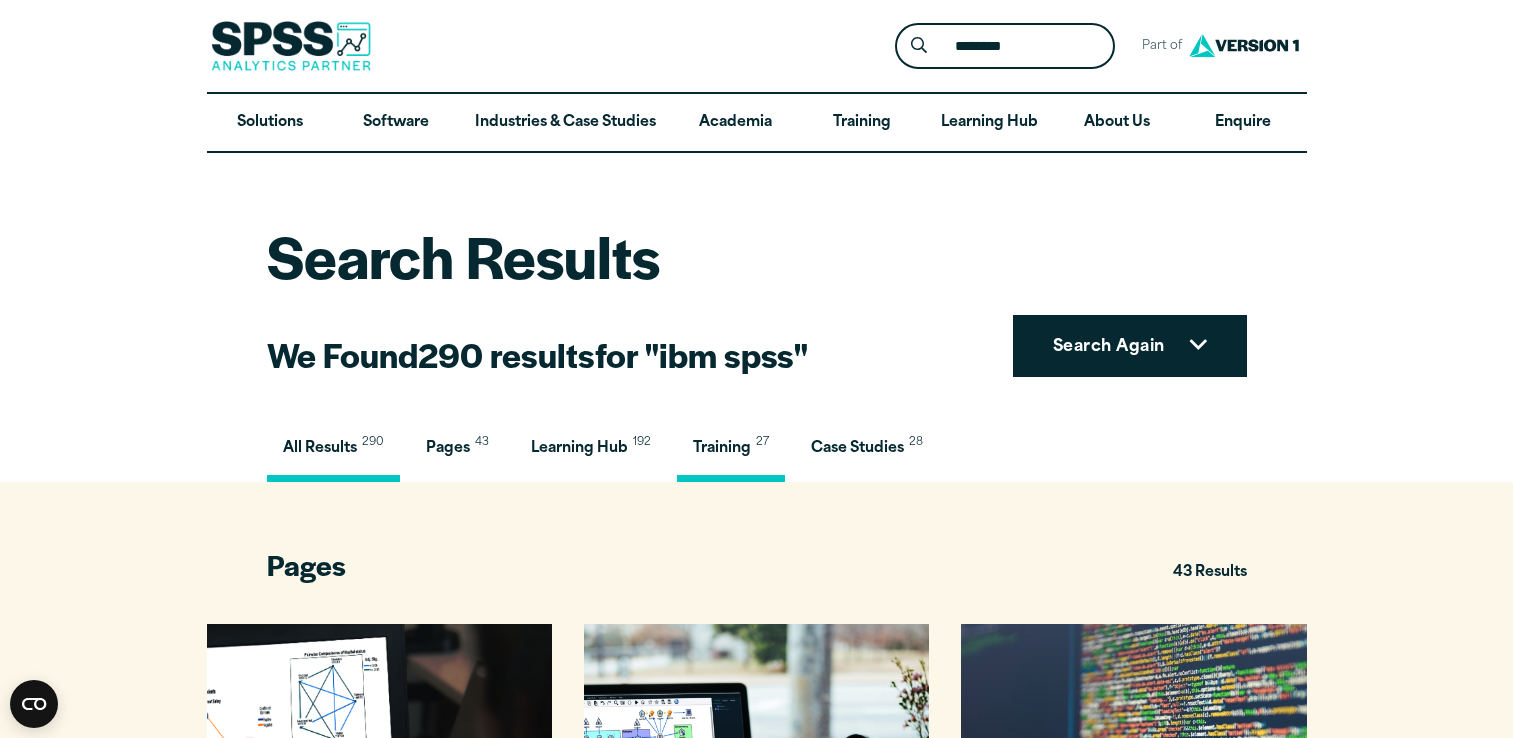 scroll, scrollTop: 0, scrollLeft: 0, axis: both 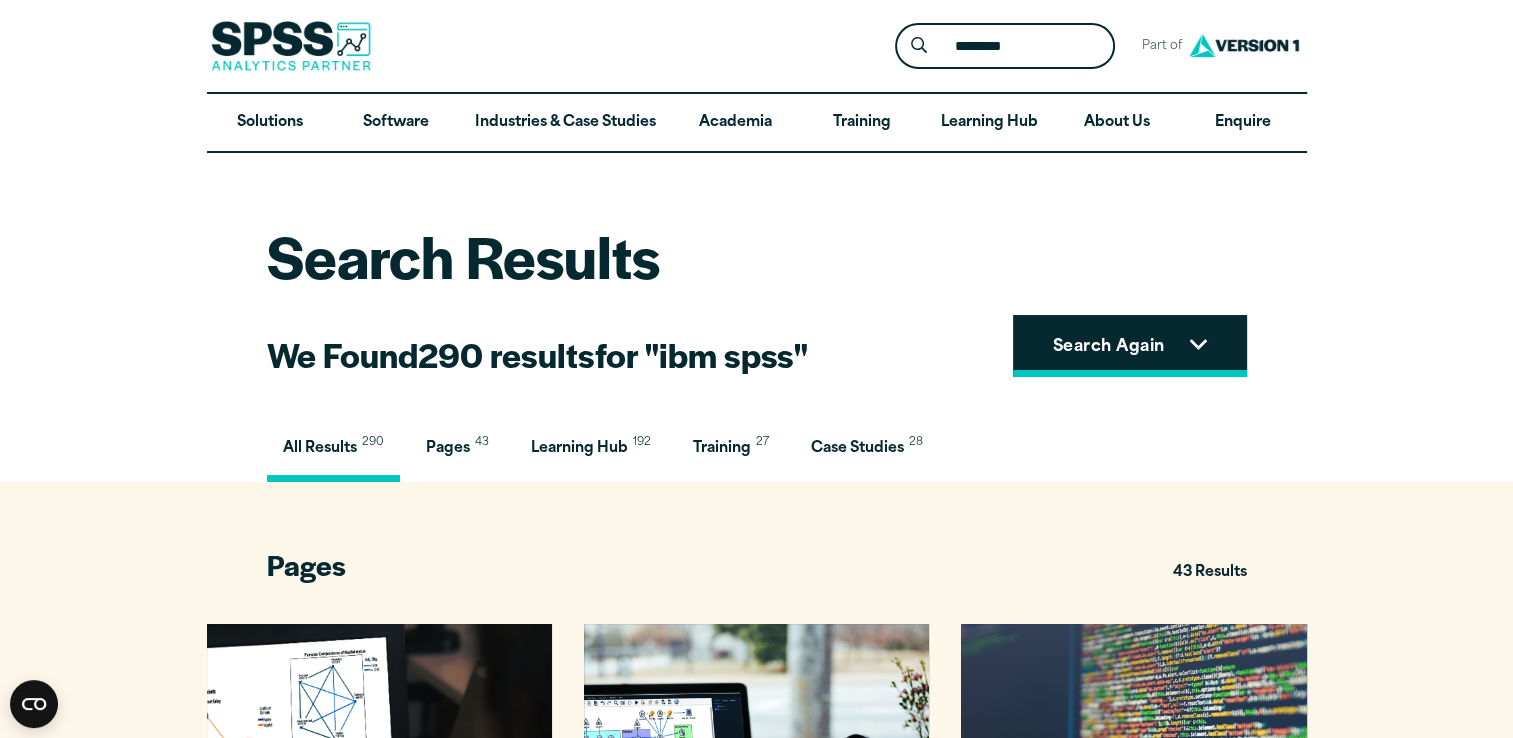 click on "Search Again" at bounding box center (1130, 346) 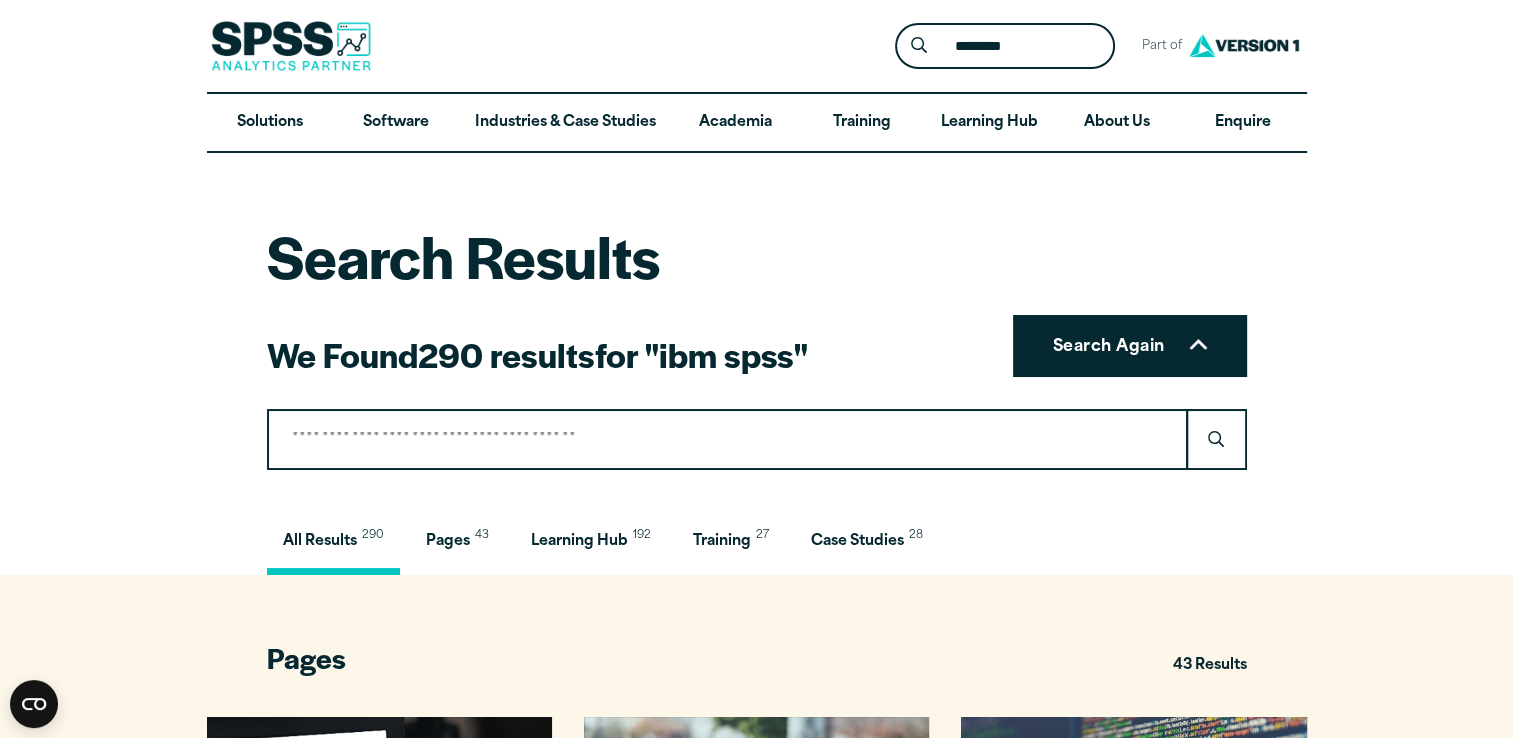 click on "Search for:" at bounding box center (727, 439) 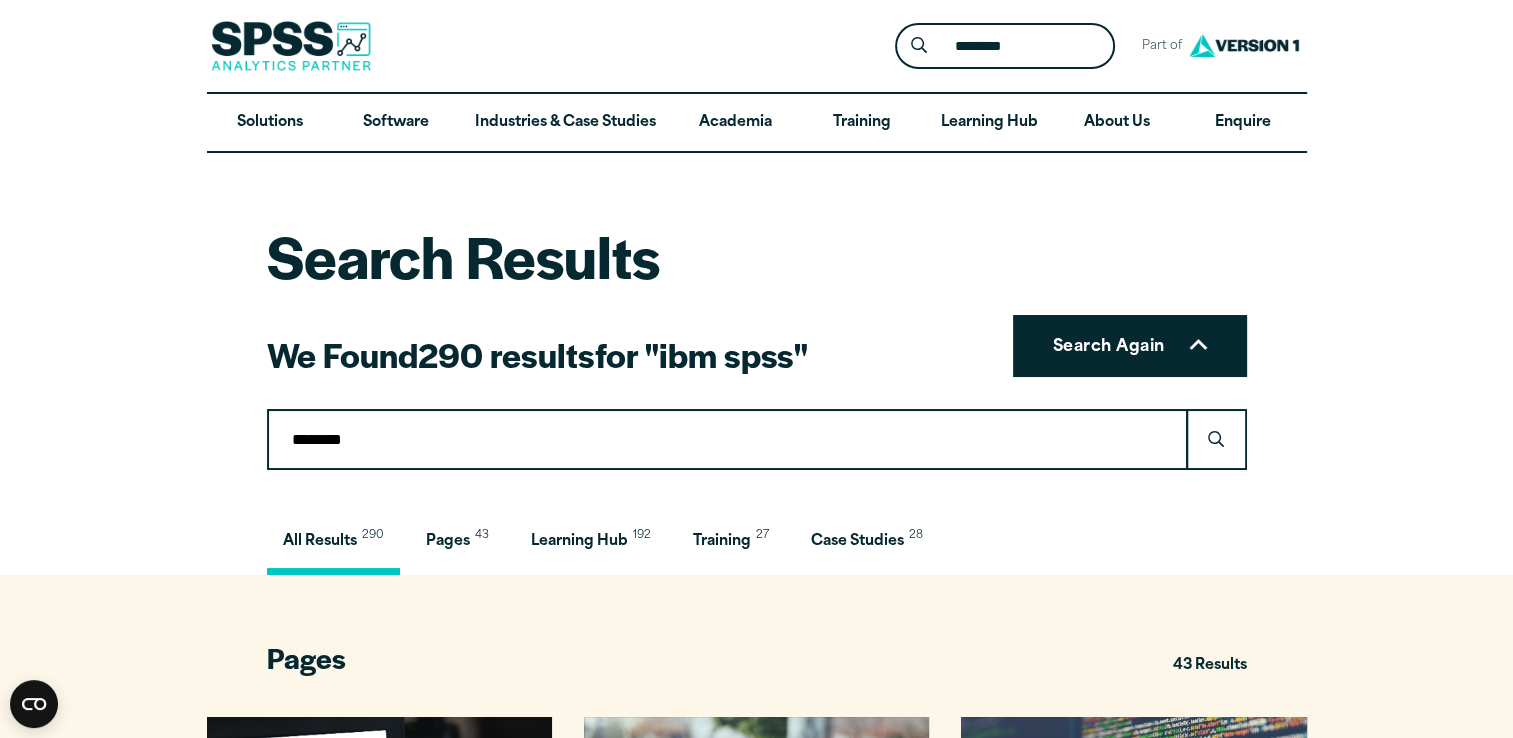 type on "********" 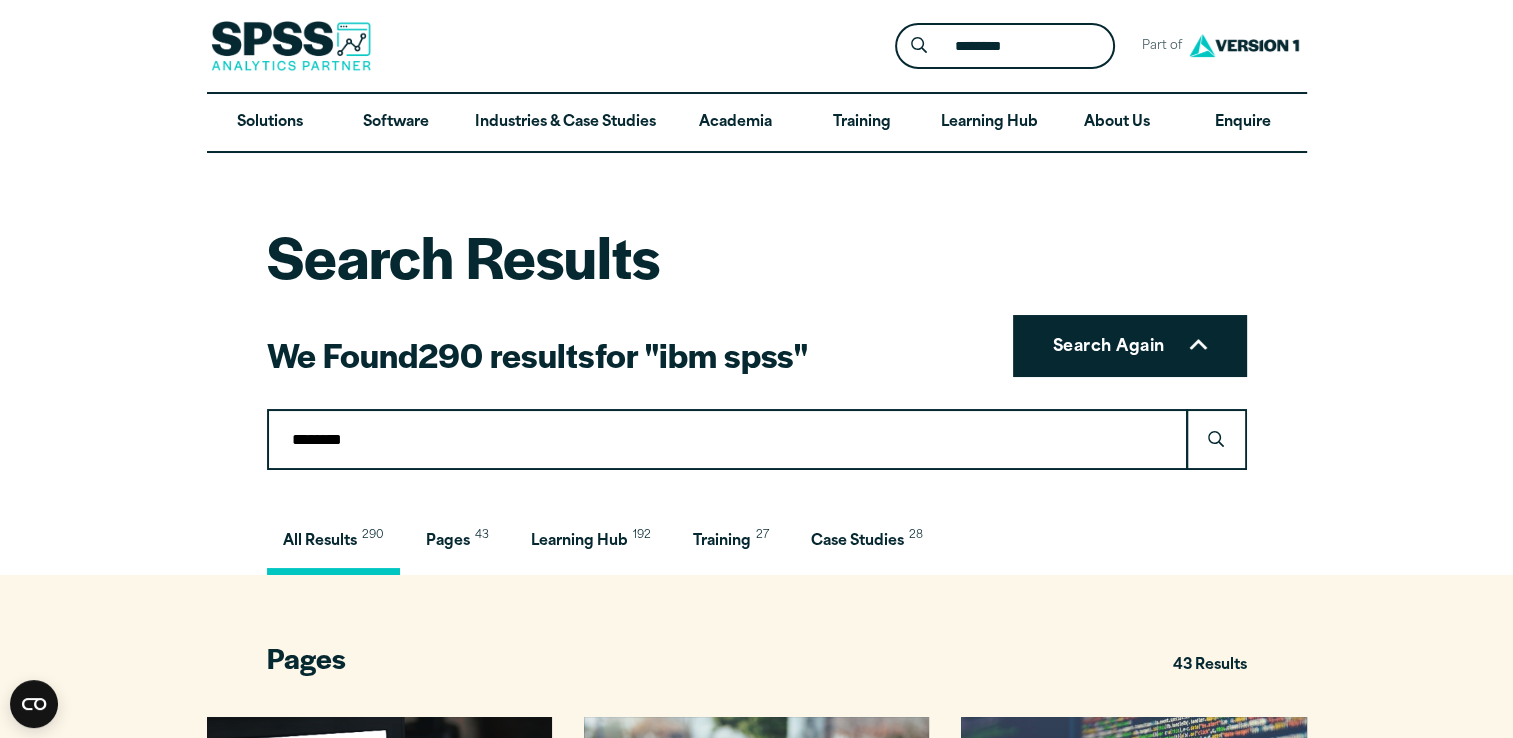 click on "******" at bounding box center (1216, 439) 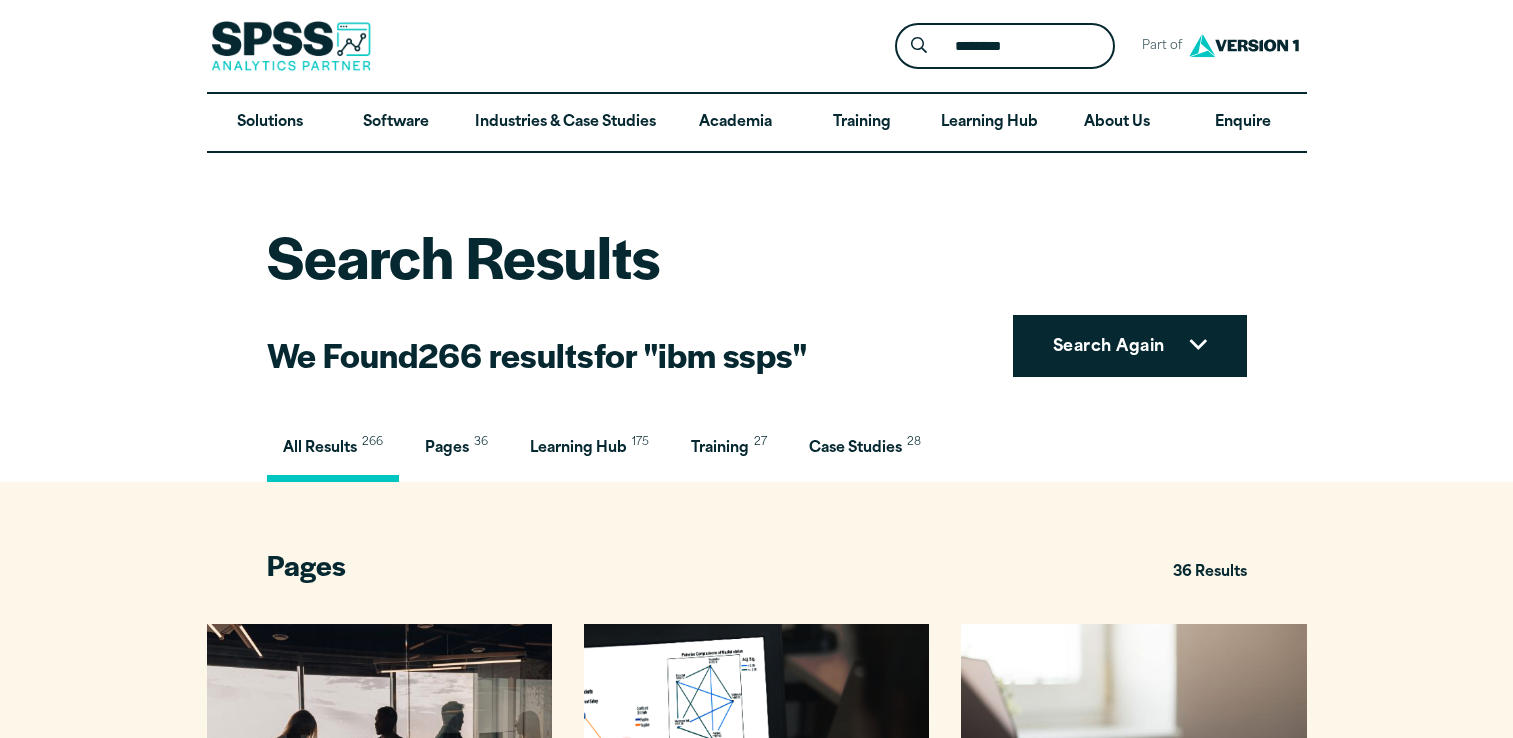 scroll, scrollTop: 0, scrollLeft: 0, axis: both 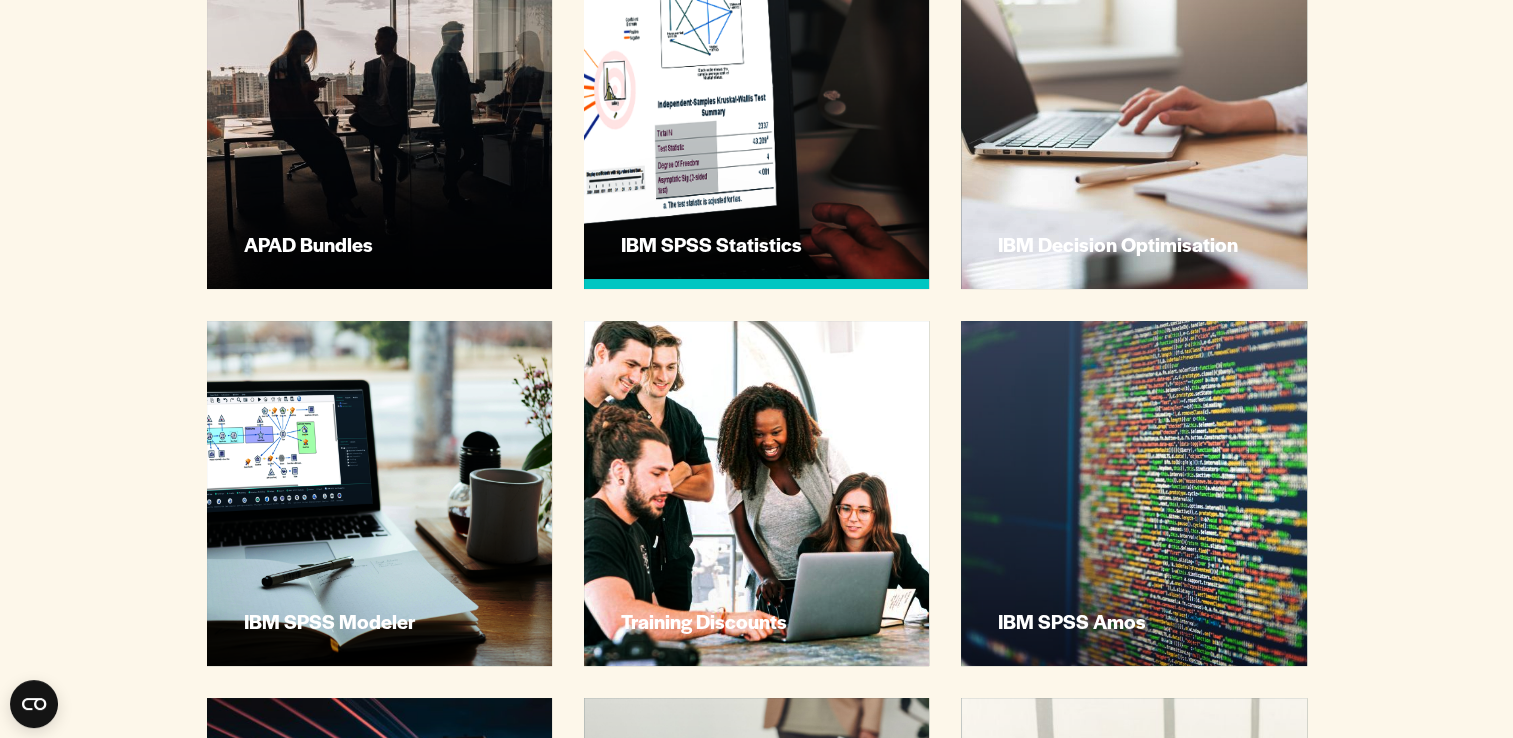 click on "IBM SPSS Statistics" at bounding box center [756, 116] 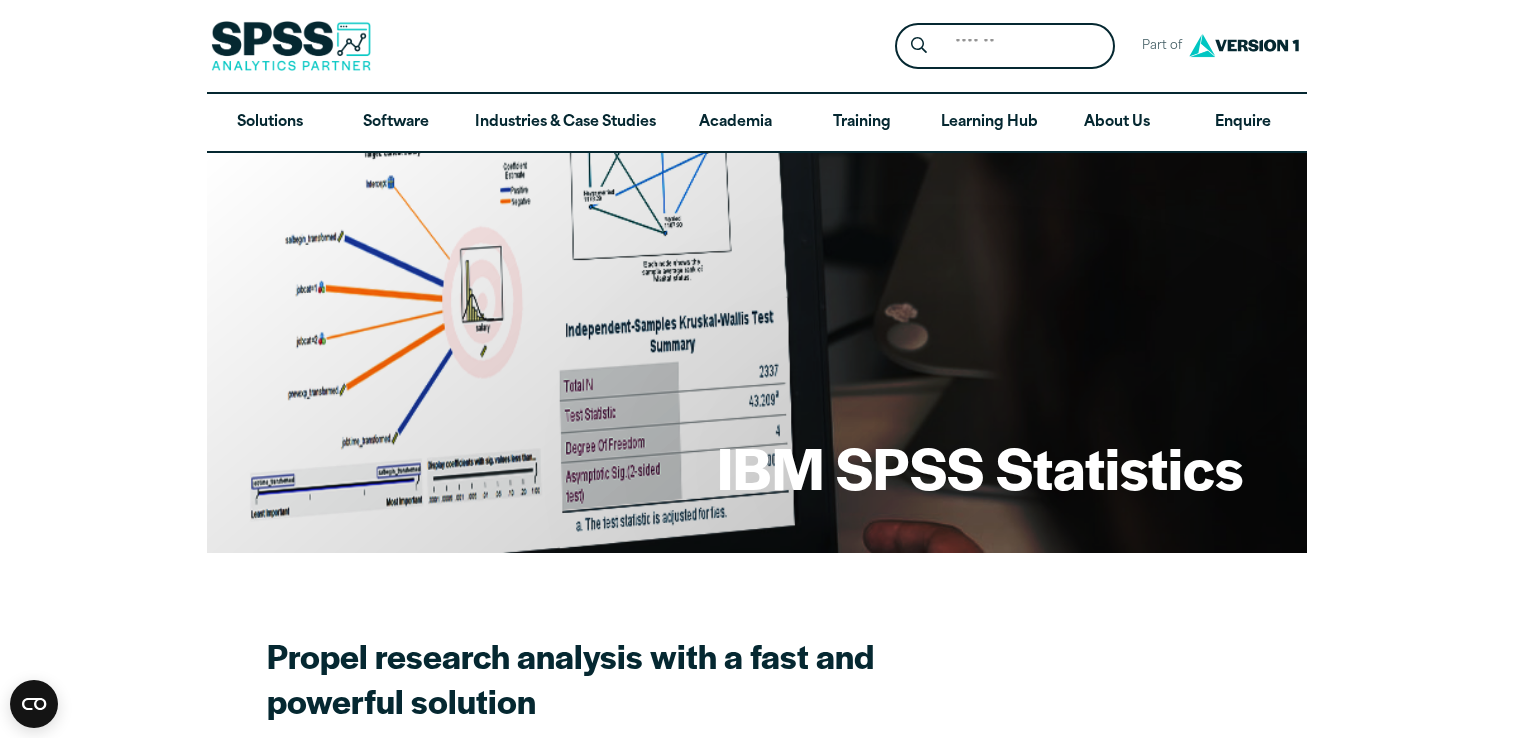 scroll, scrollTop: 0, scrollLeft: 0, axis: both 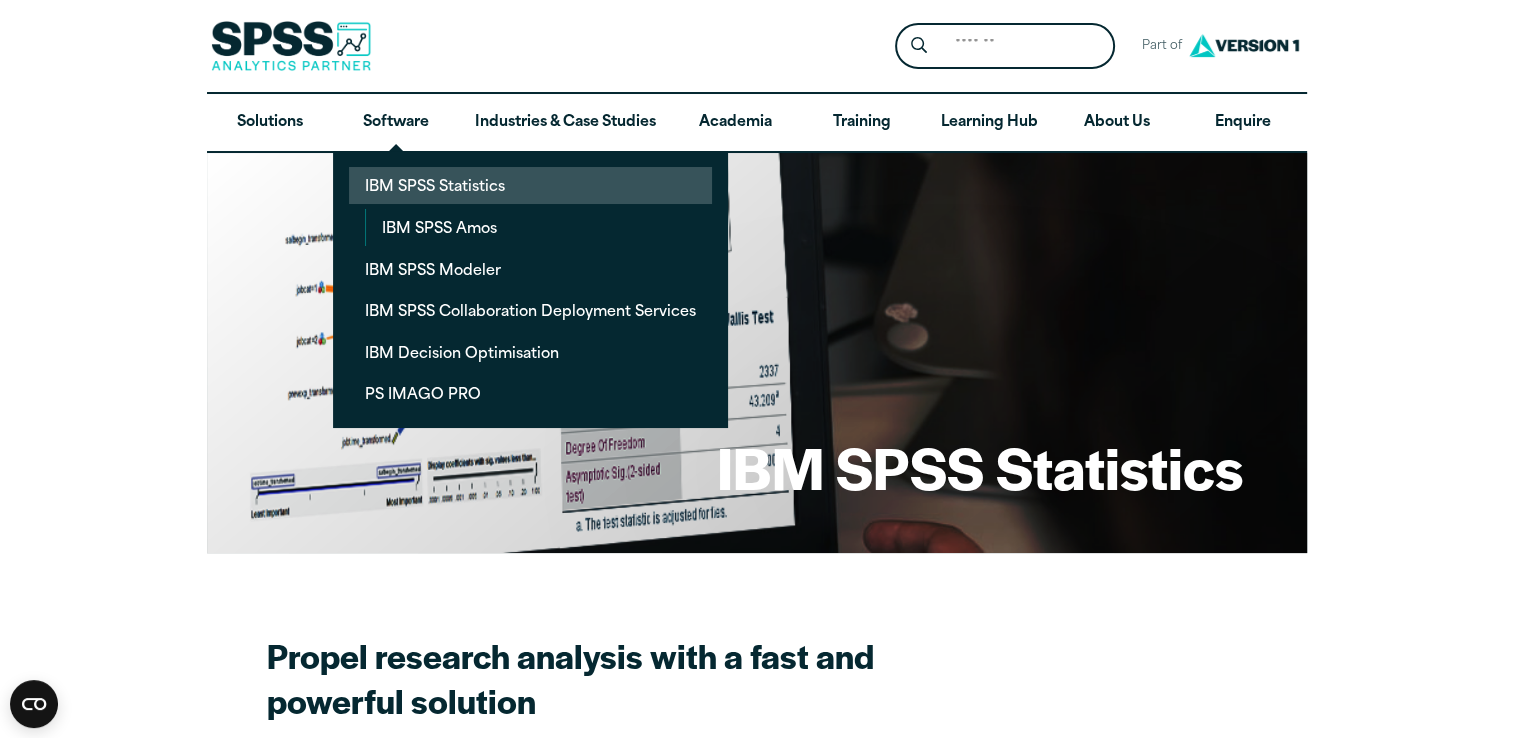 click on "IBM SPSS Statistics" at bounding box center (530, 185) 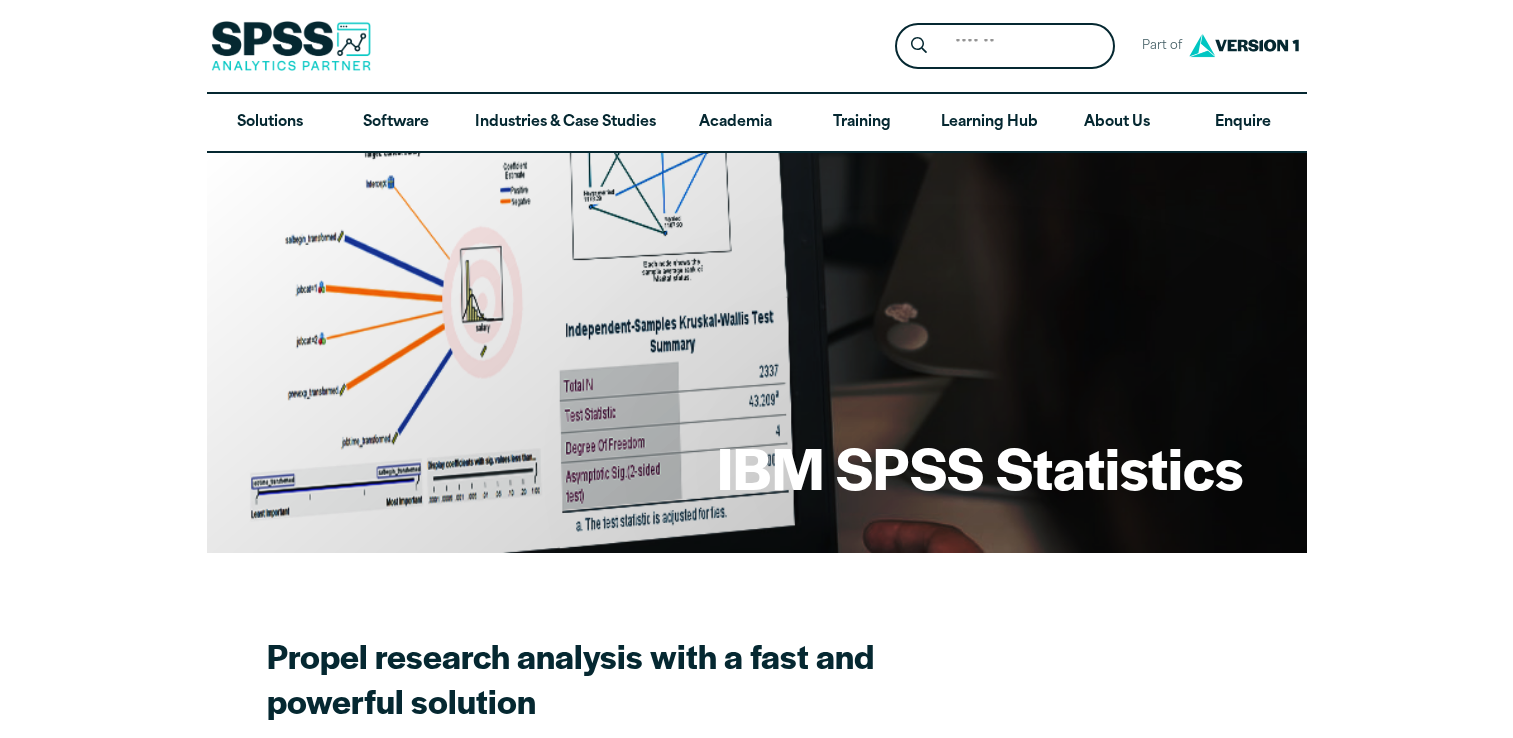 scroll, scrollTop: 0, scrollLeft: 0, axis: both 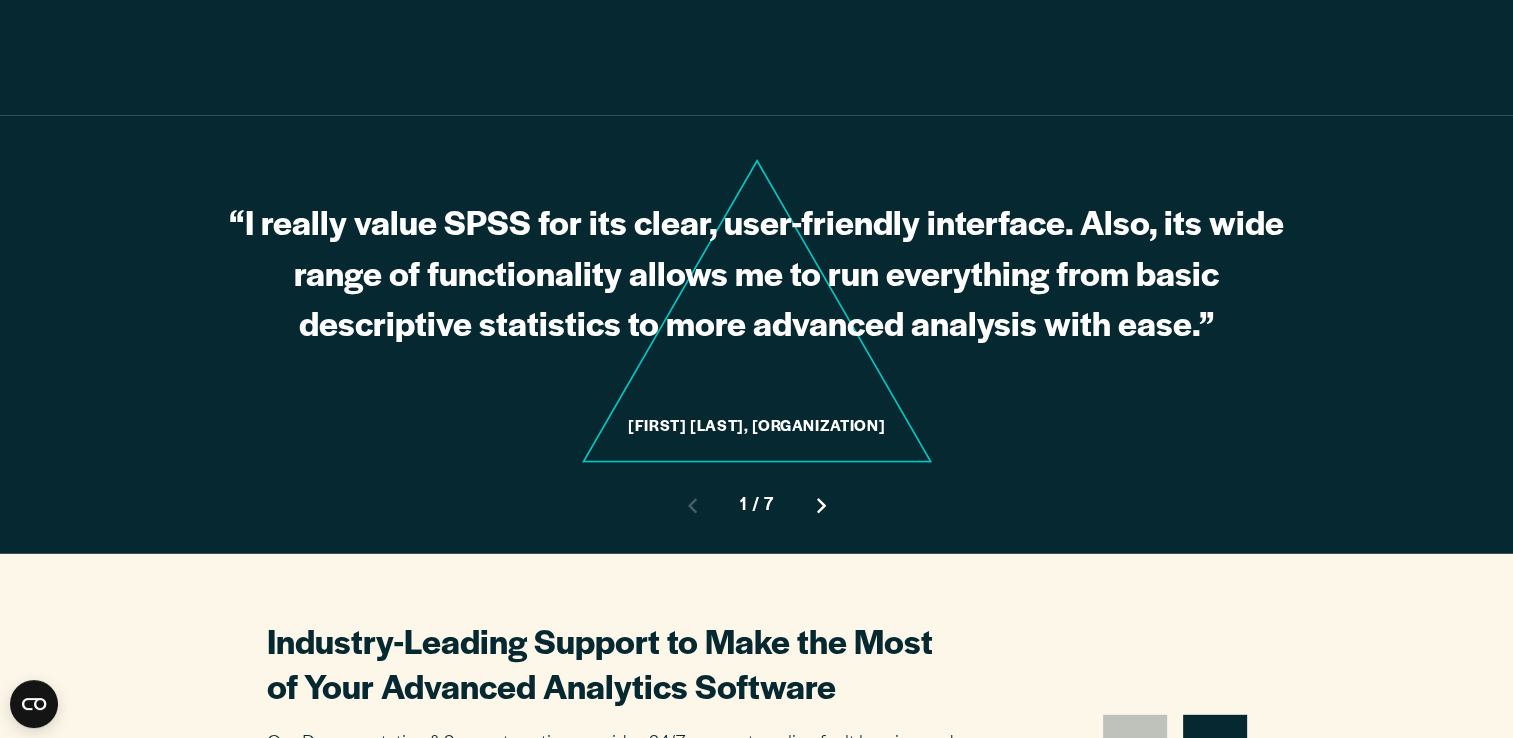 click on "Move to next slide" at bounding box center (821, 506) 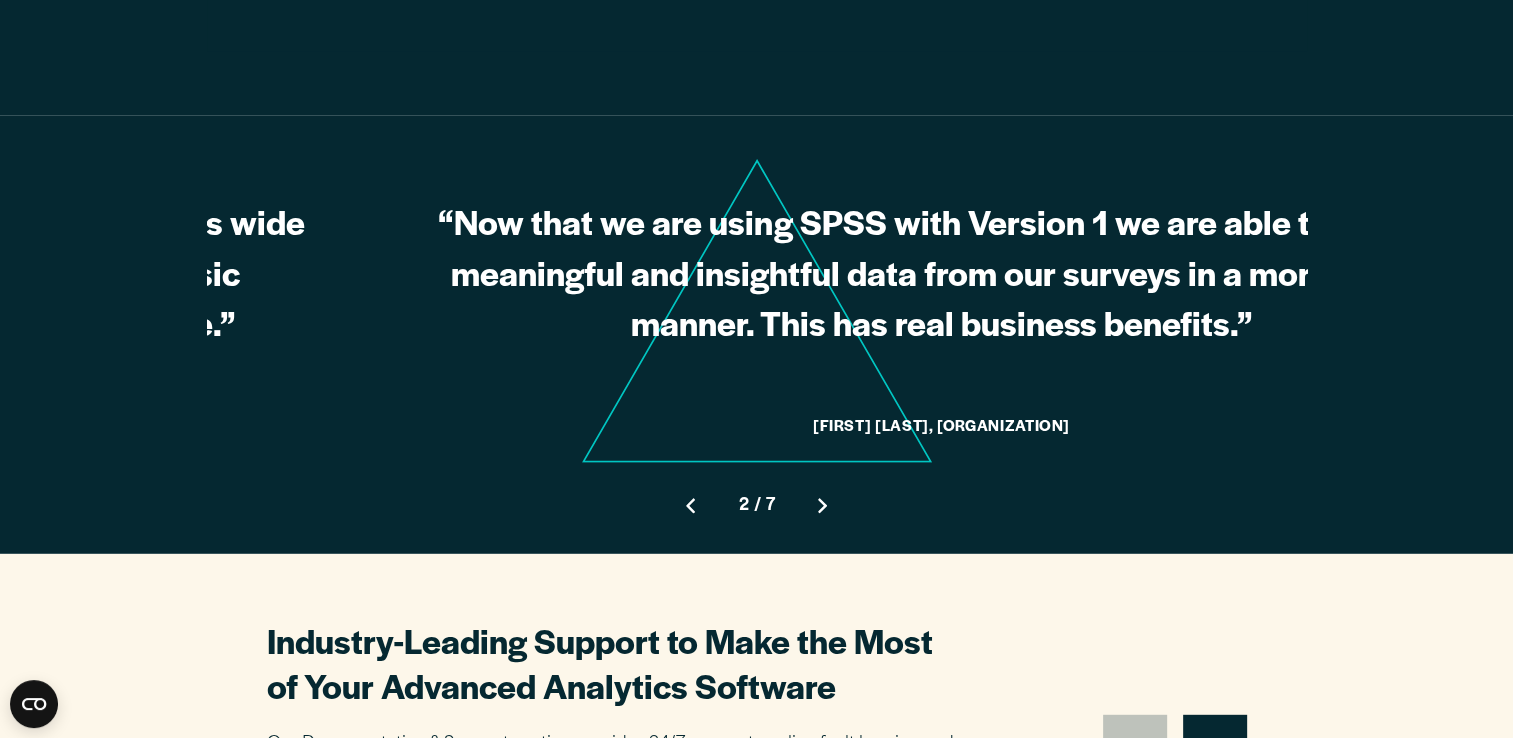 click at bounding box center (822, 506) 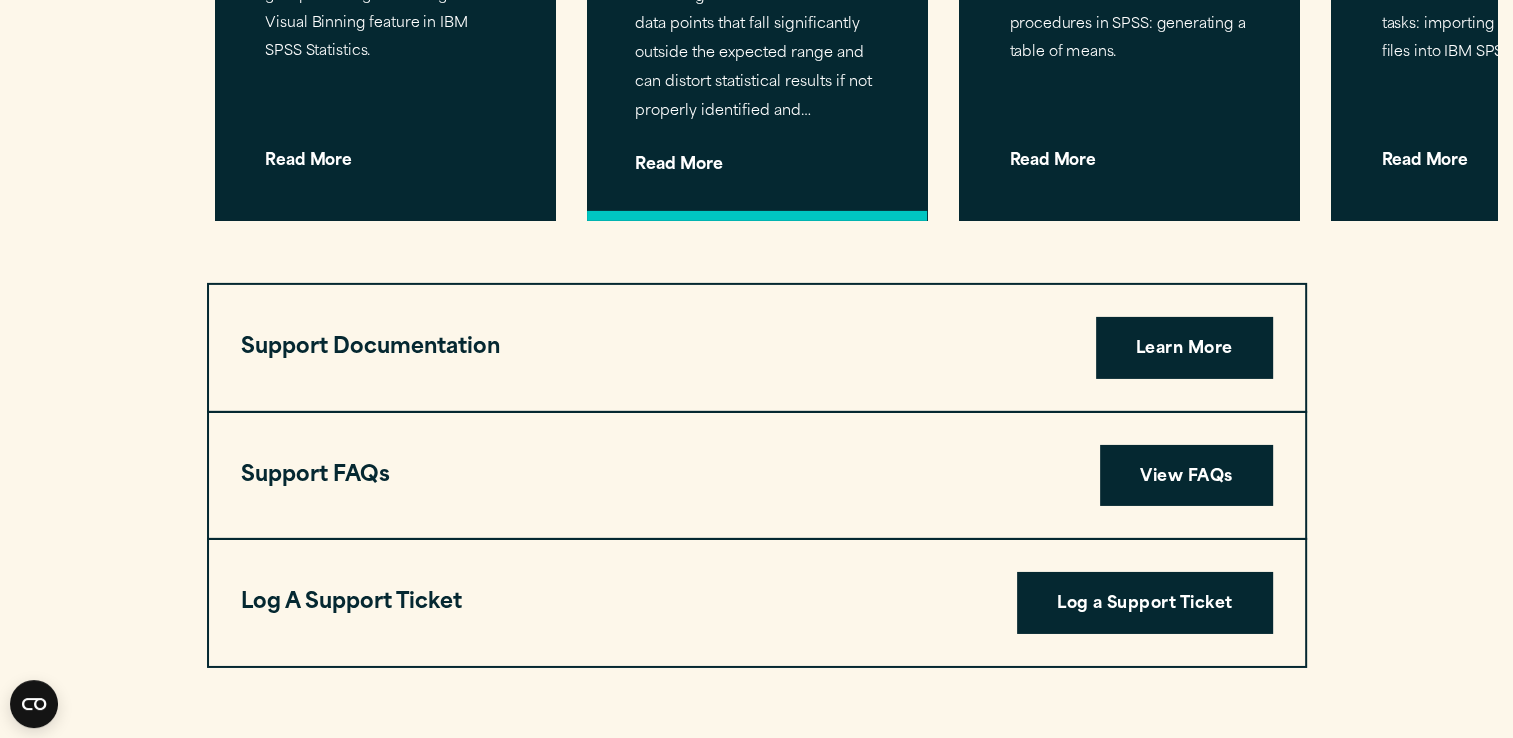 scroll, scrollTop: 6524, scrollLeft: 0, axis: vertical 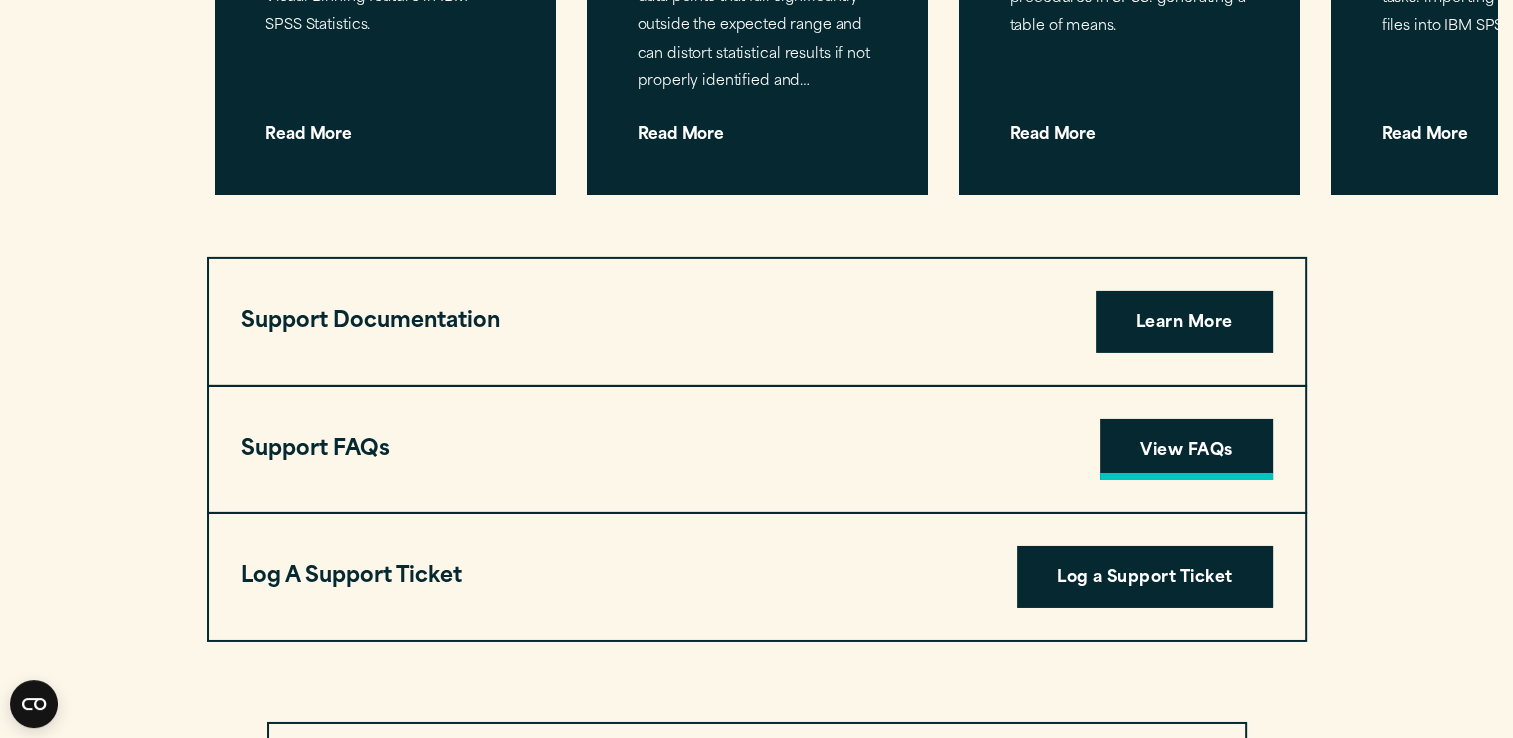 click on "View FAQs" at bounding box center [1186, 450] 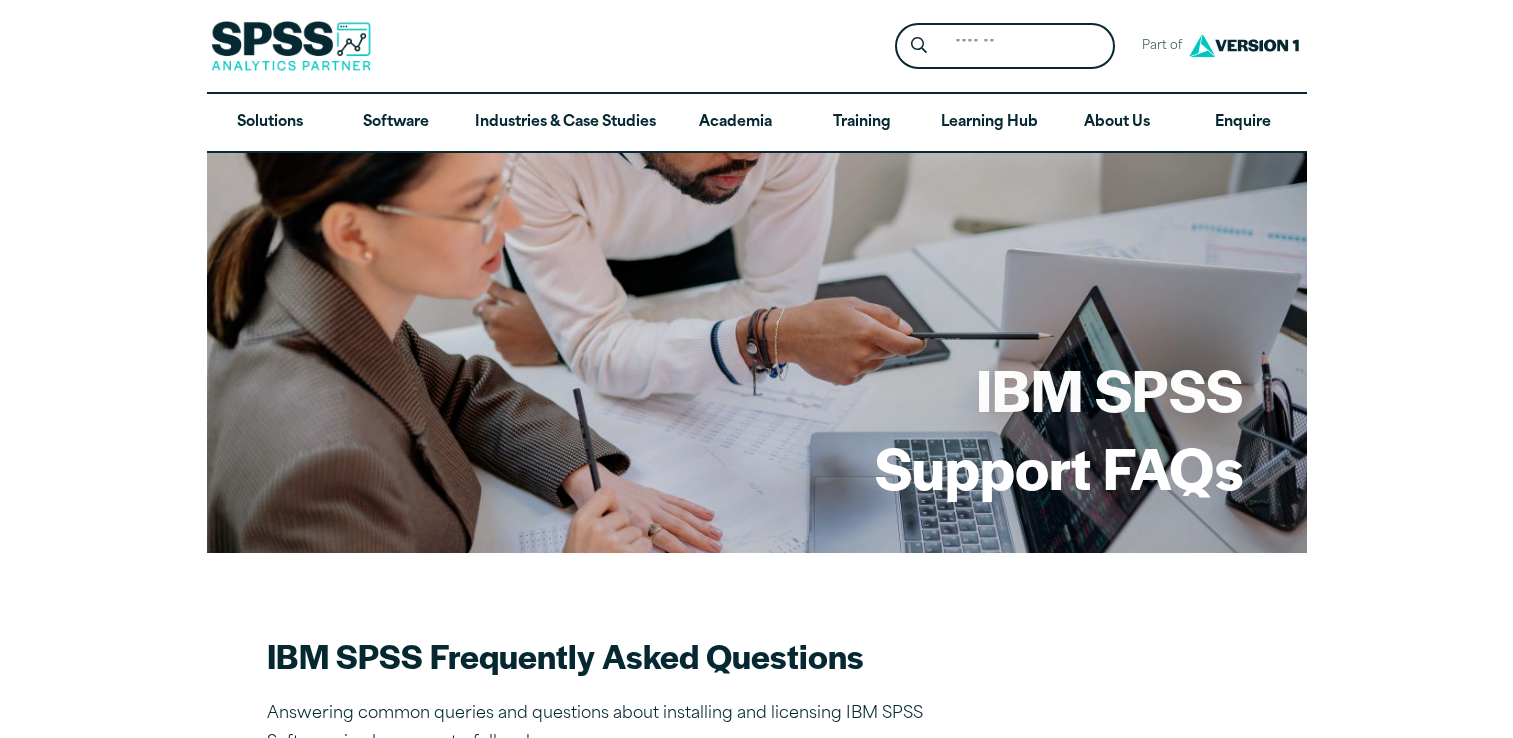 scroll, scrollTop: 0, scrollLeft: 0, axis: both 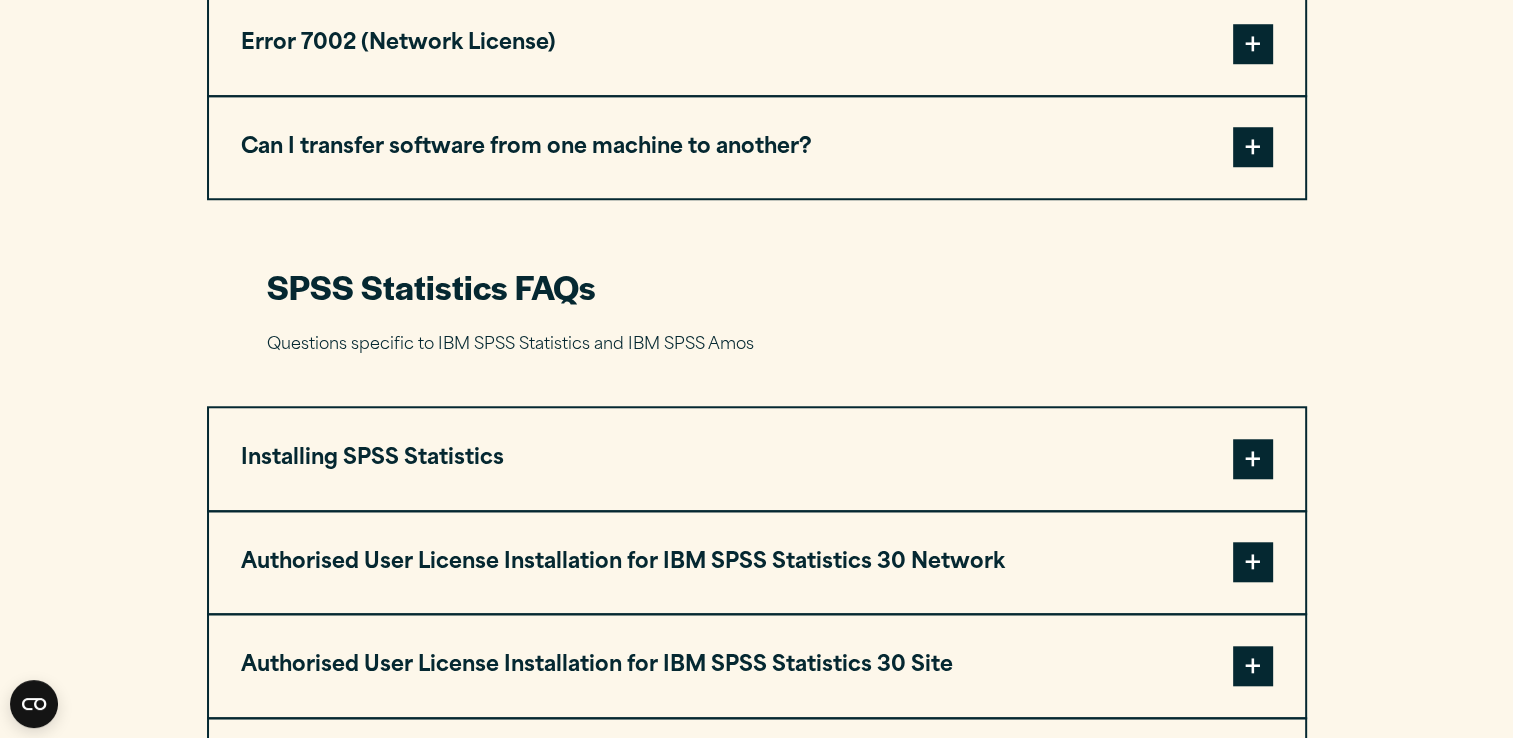 click on "Installing SPSS Statistics" at bounding box center [757, 459] 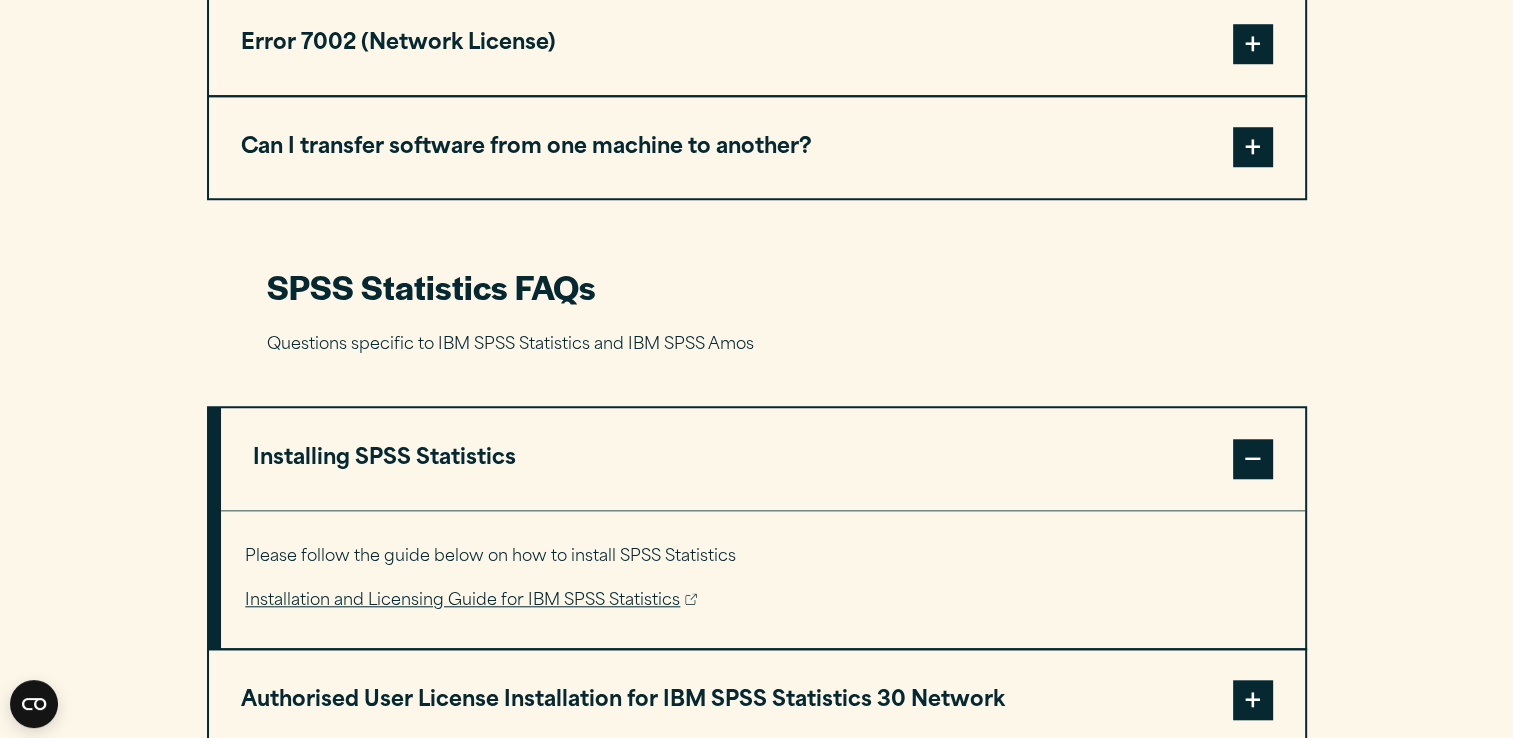 click on "Installation and Licensing Guide for IBM SPSS Statistics" at bounding box center (471, 601) 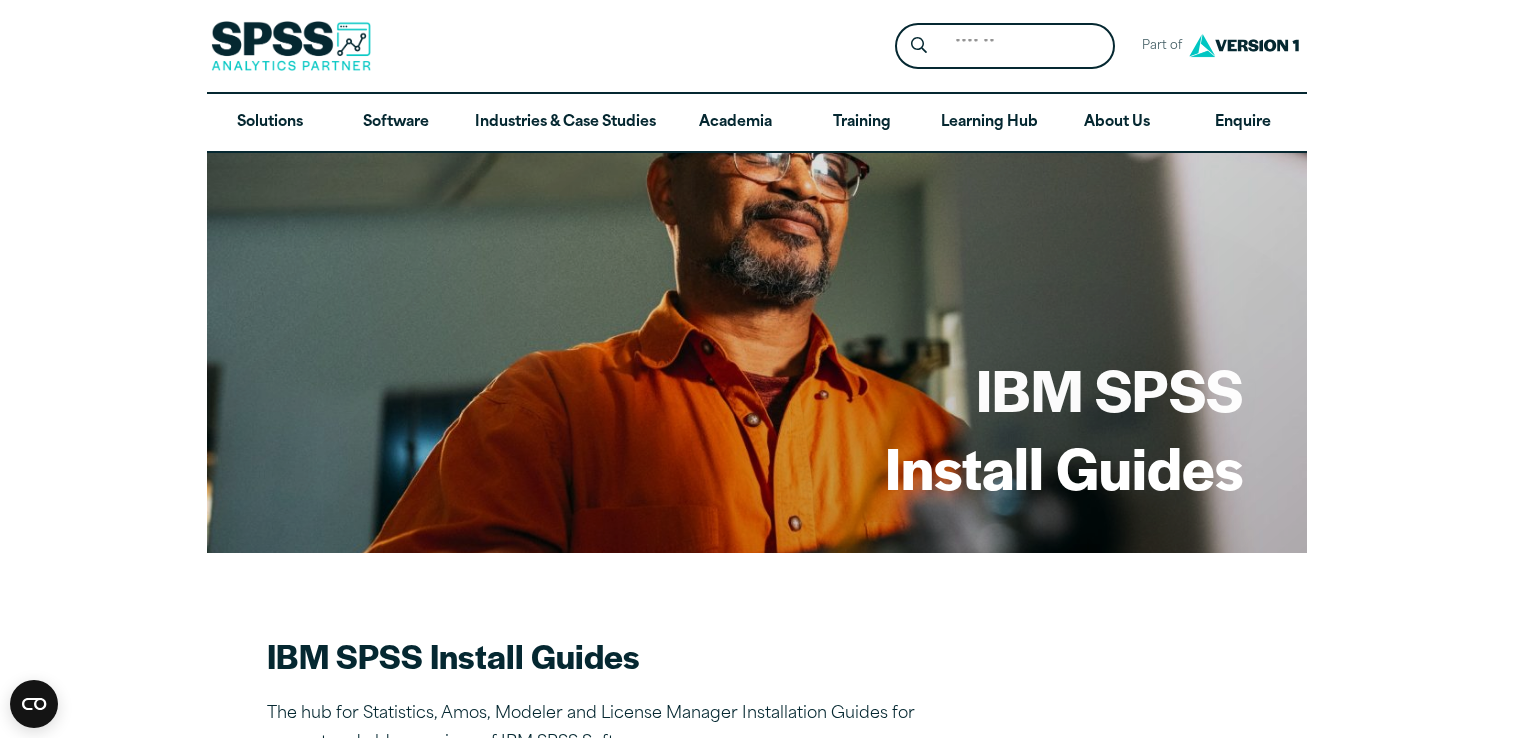 scroll, scrollTop: 0, scrollLeft: 0, axis: both 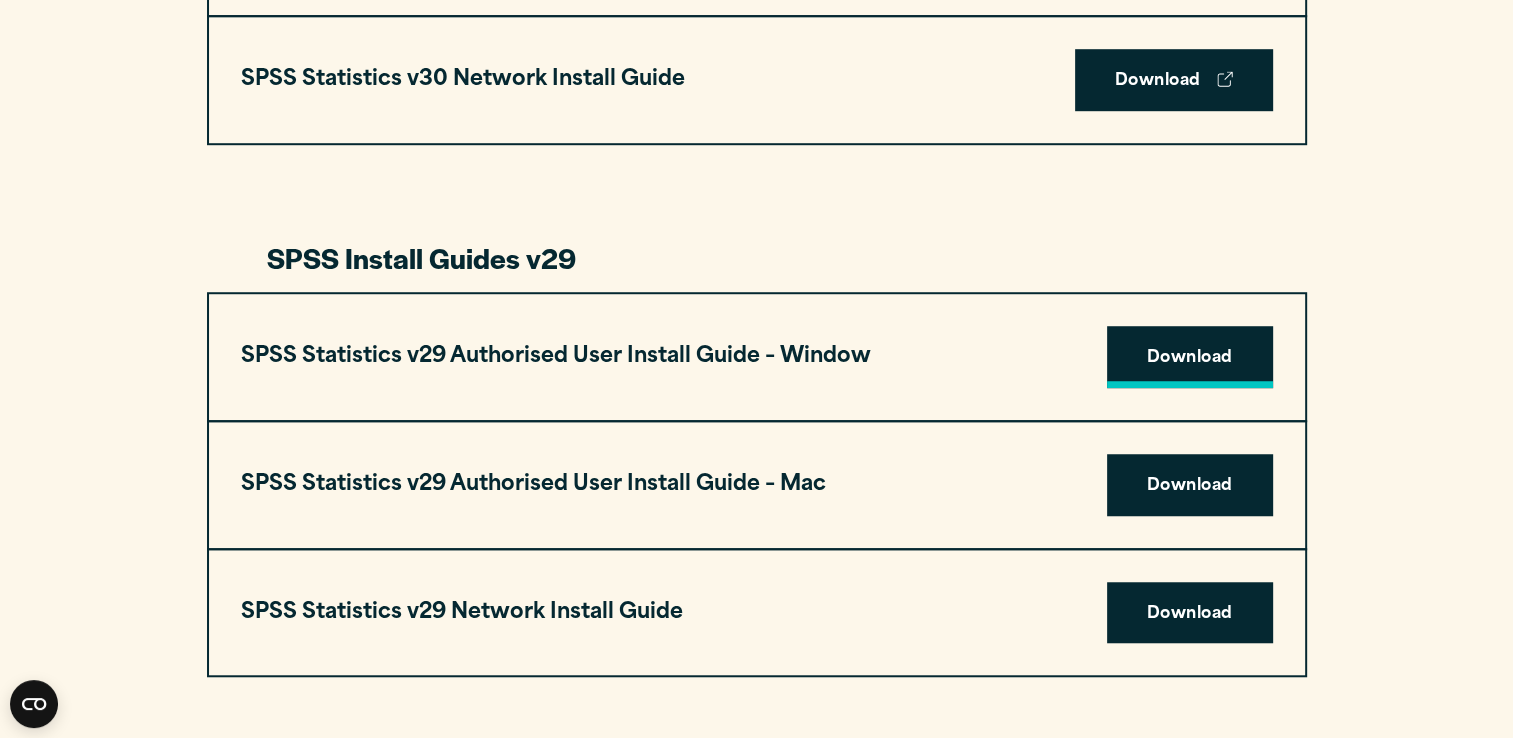 click on "Download" at bounding box center [1190, 357] 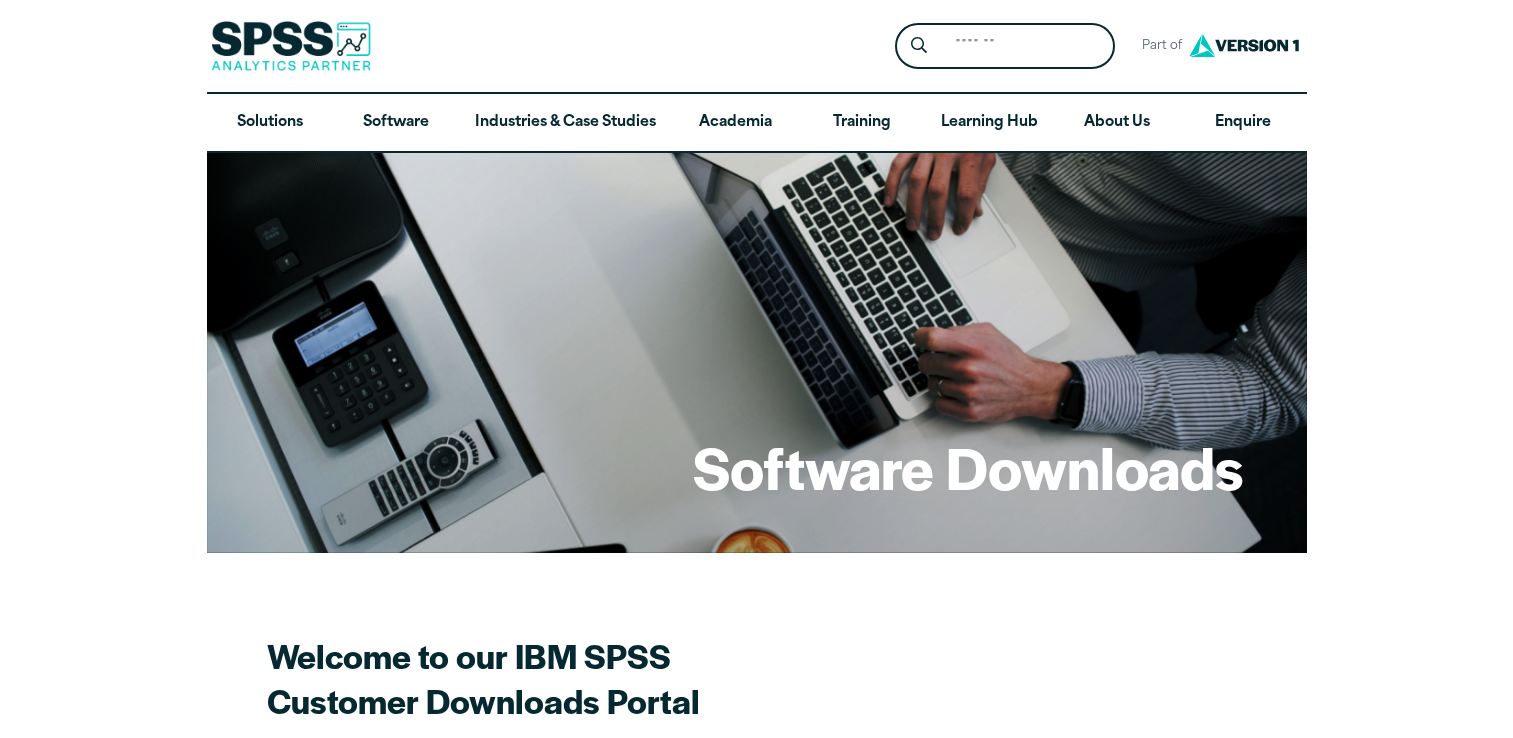 scroll, scrollTop: 0, scrollLeft: 0, axis: both 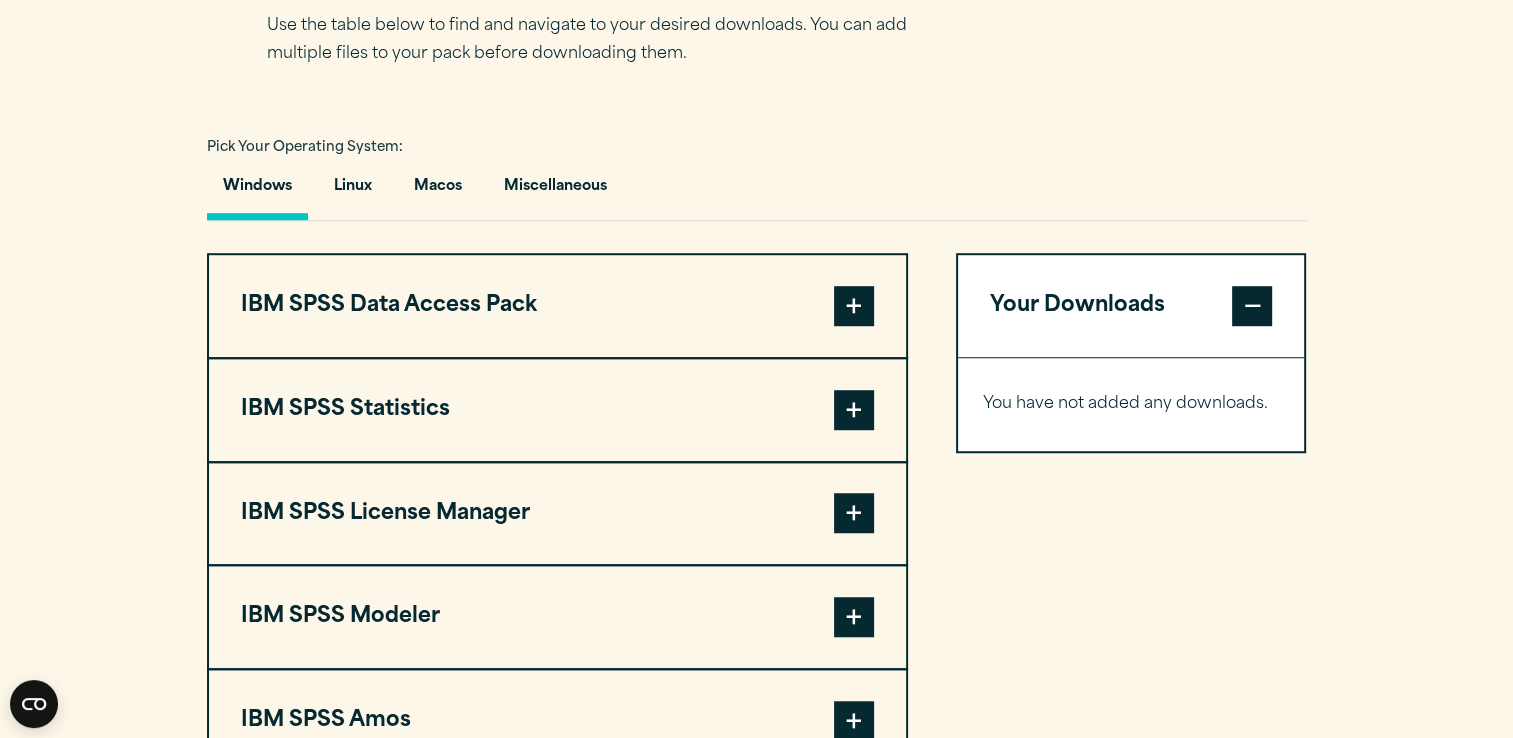 click at bounding box center (854, 410) 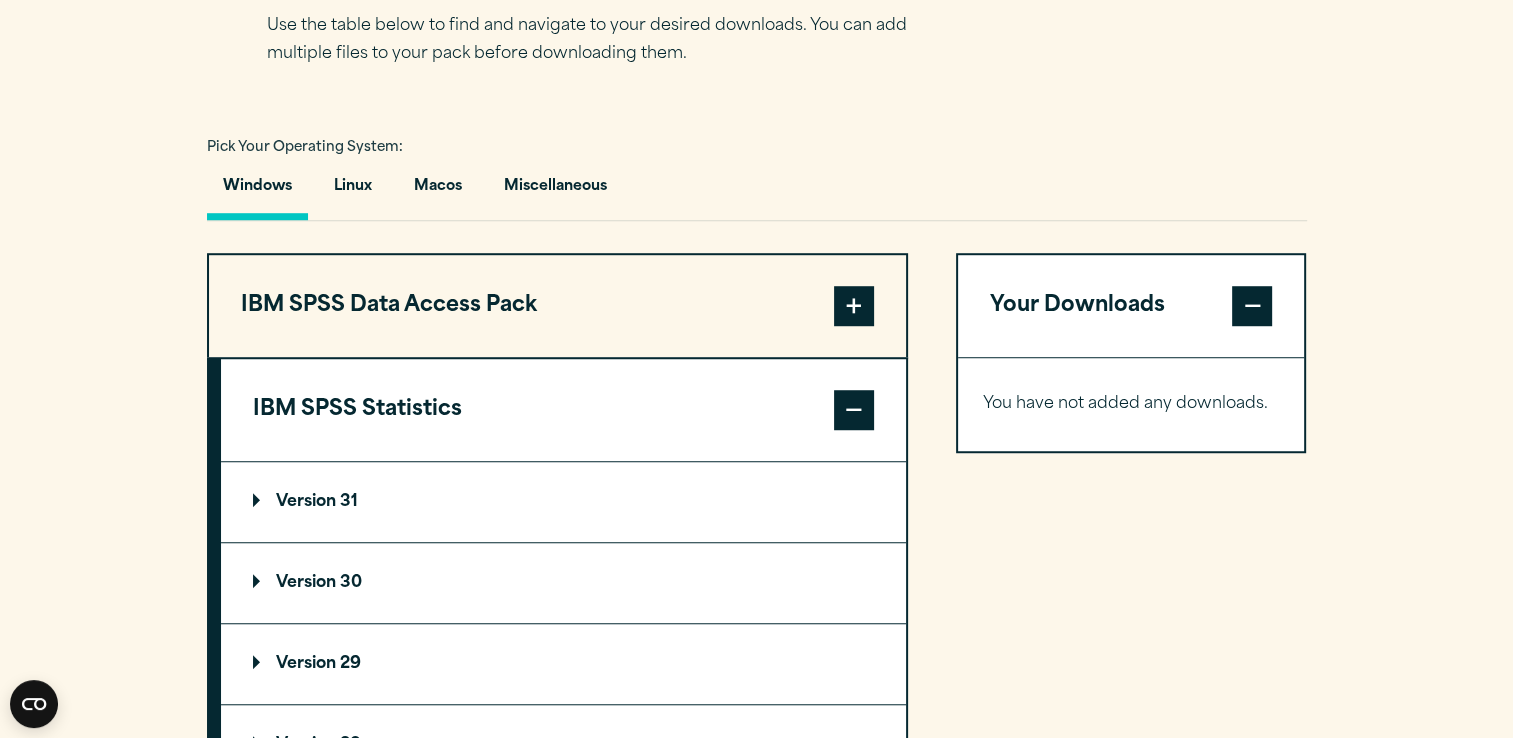 scroll, scrollTop: 1674, scrollLeft: 0, axis: vertical 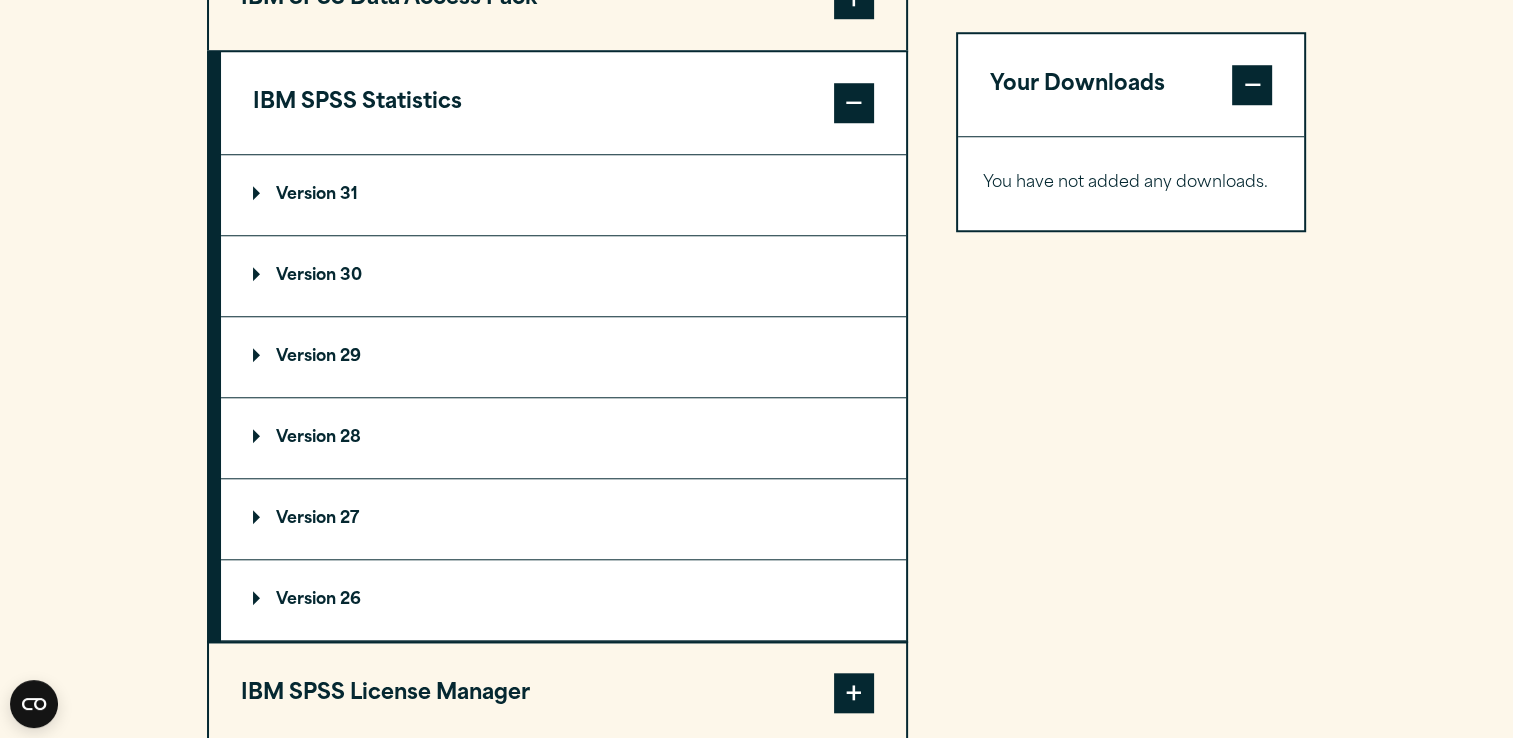 click on "Version 29" at bounding box center (563, 195) 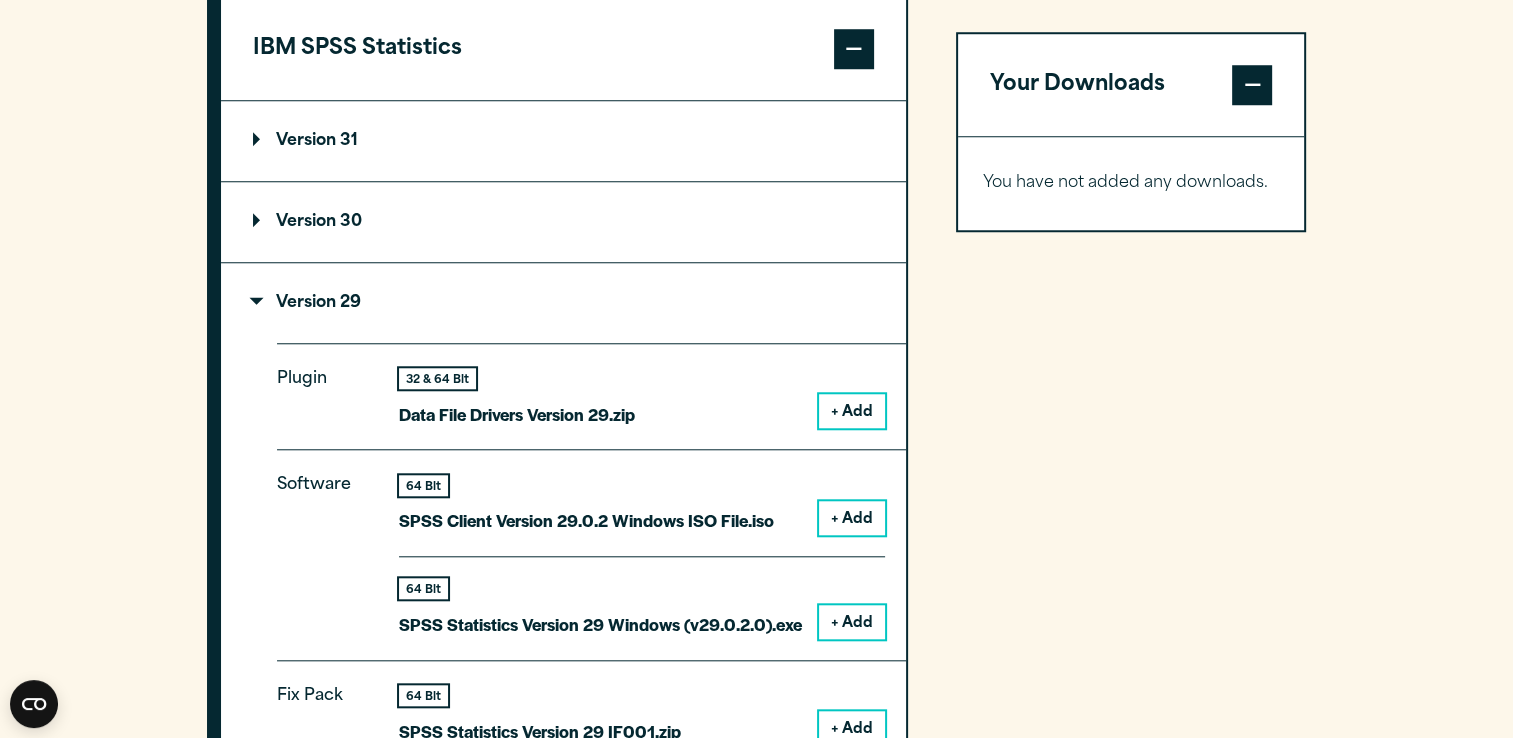 scroll, scrollTop: 1740, scrollLeft: 0, axis: vertical 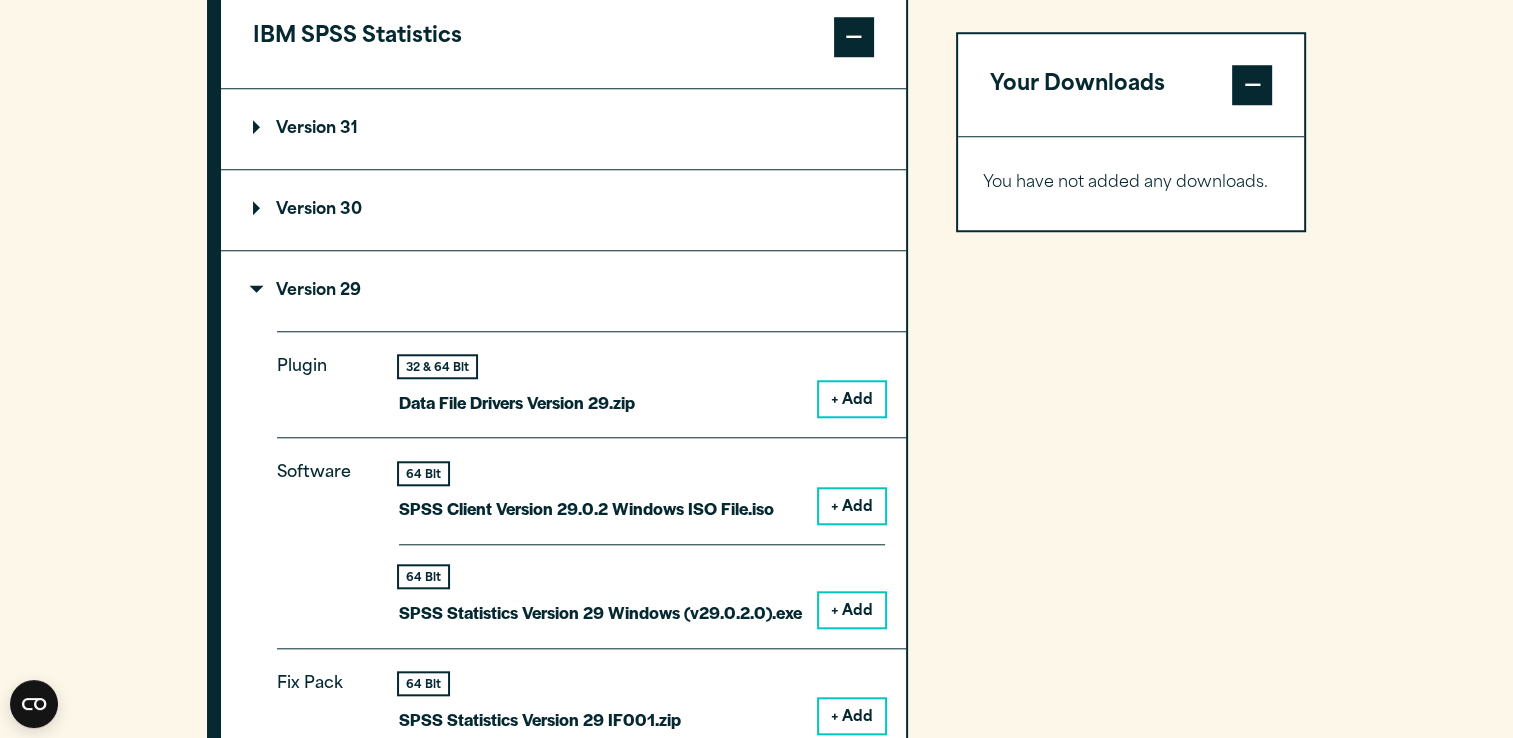 click on "+ Add" at bounding box center (852, 610) 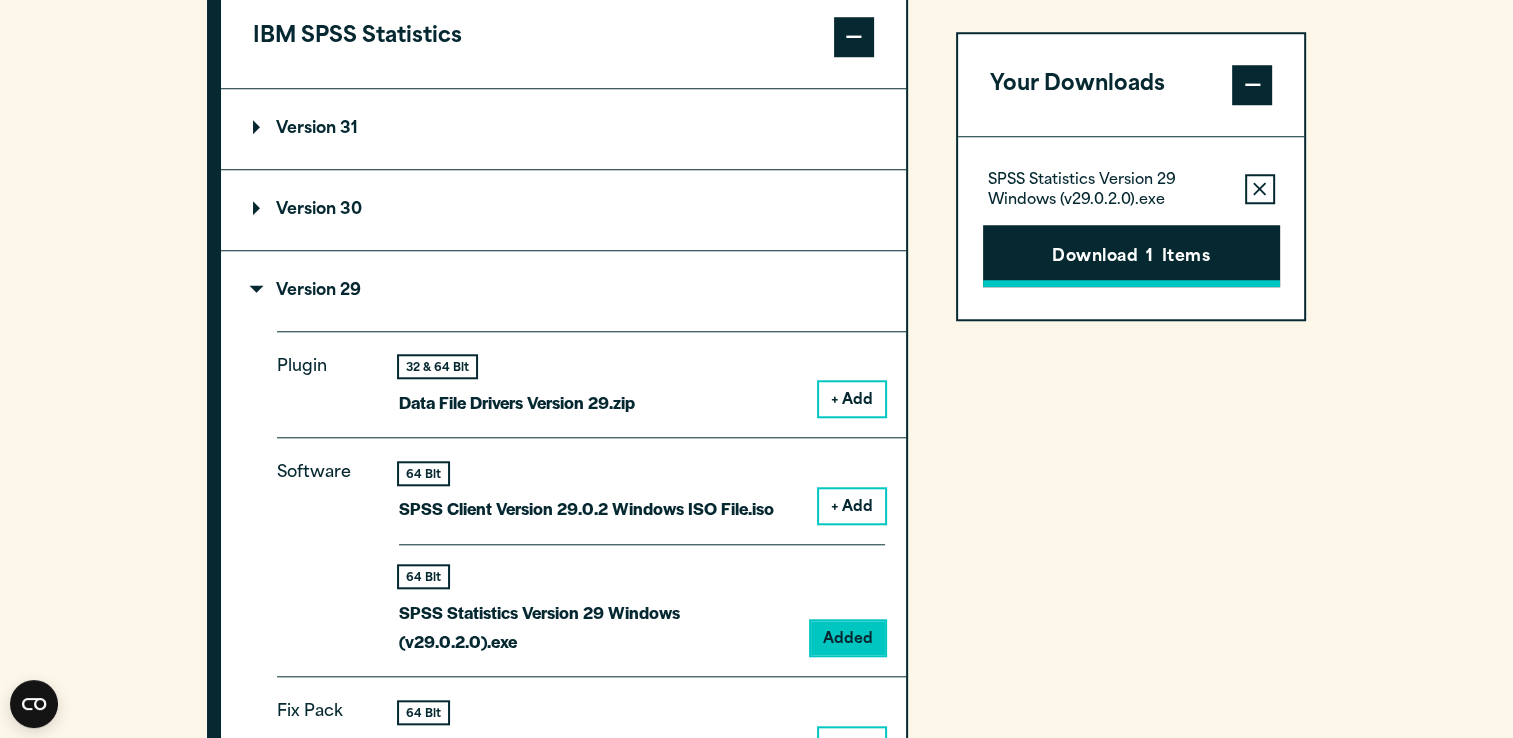 click on "Download  1  Items" at bounding box center [1131, 256] 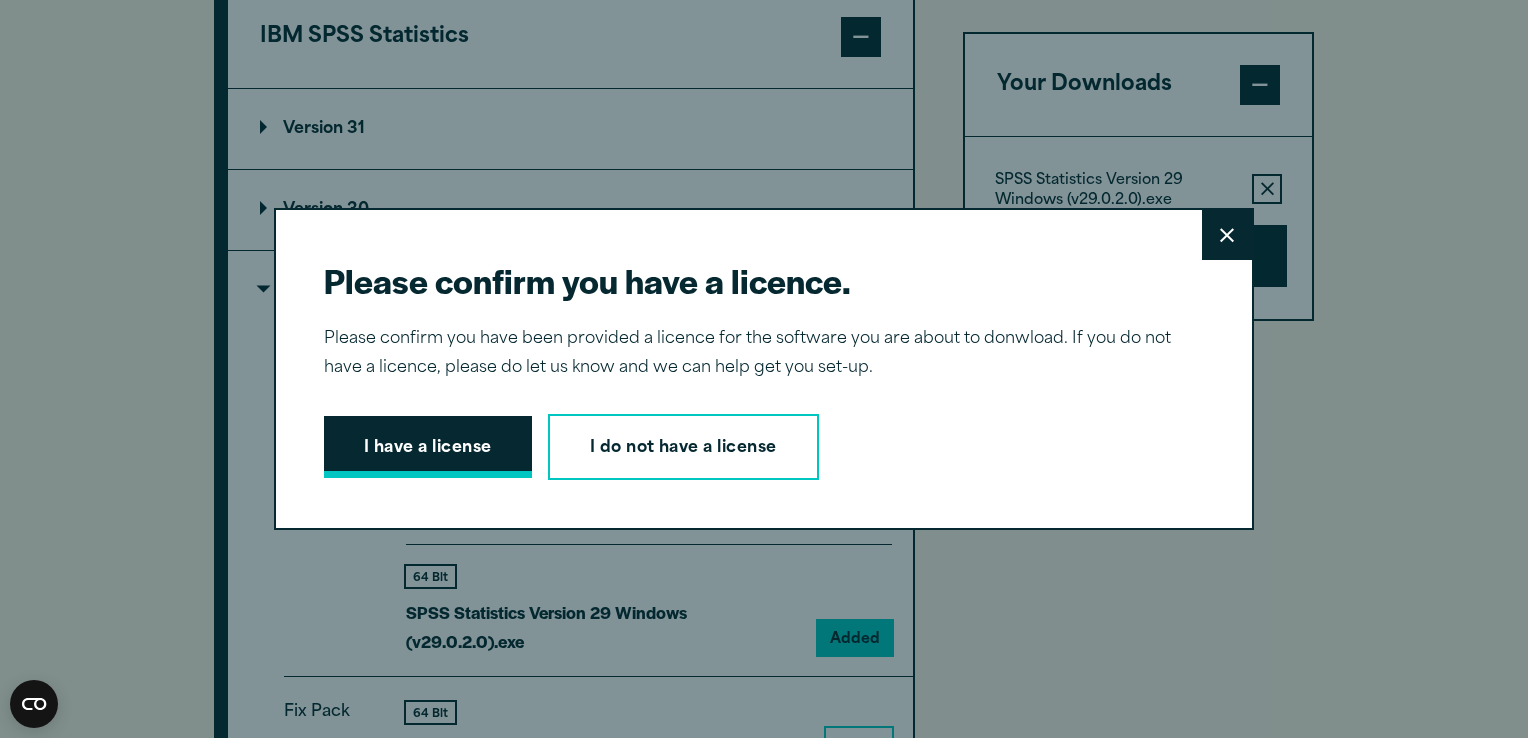 click on "I have a license" at bounding box center (428, 447) 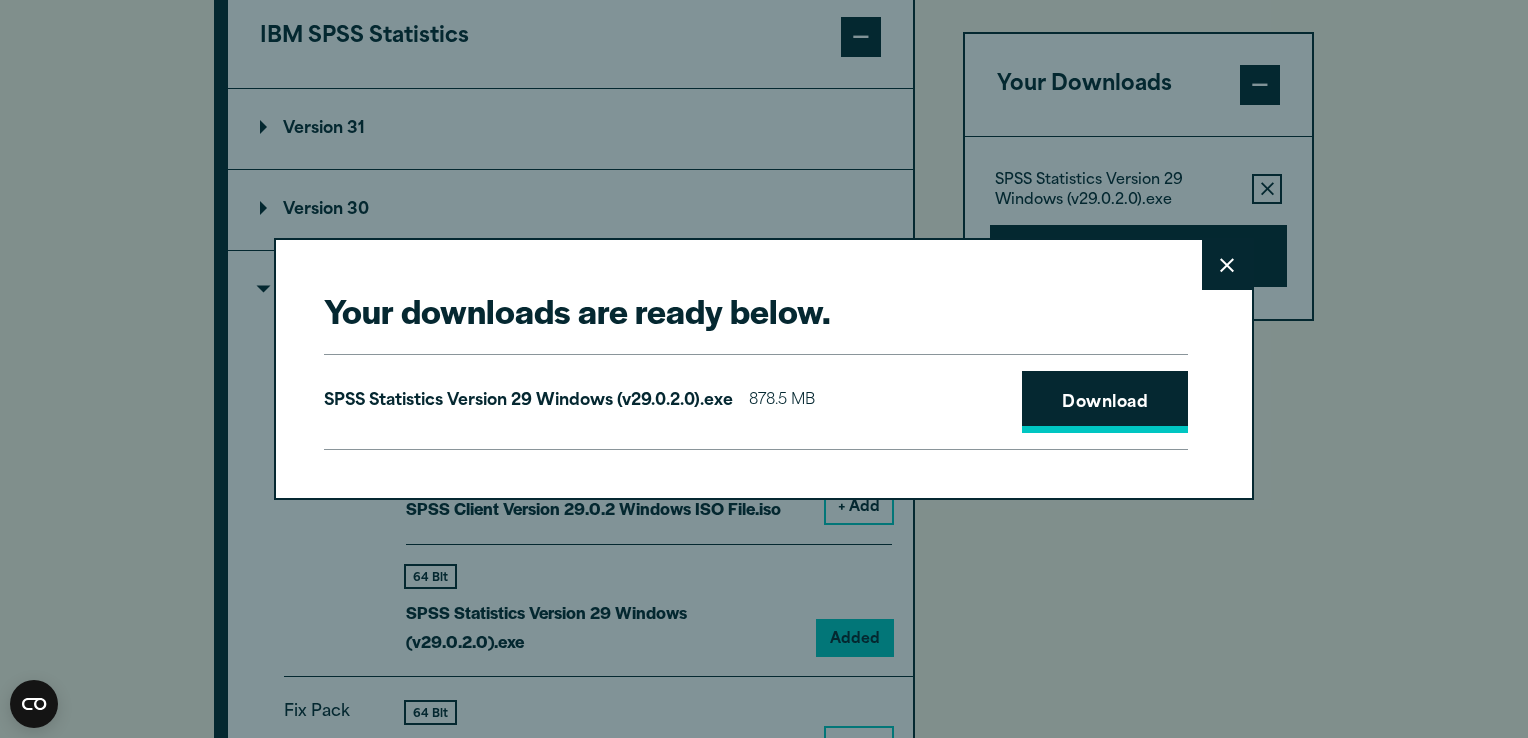 click on "Download" at bounding box center [1105, 402] 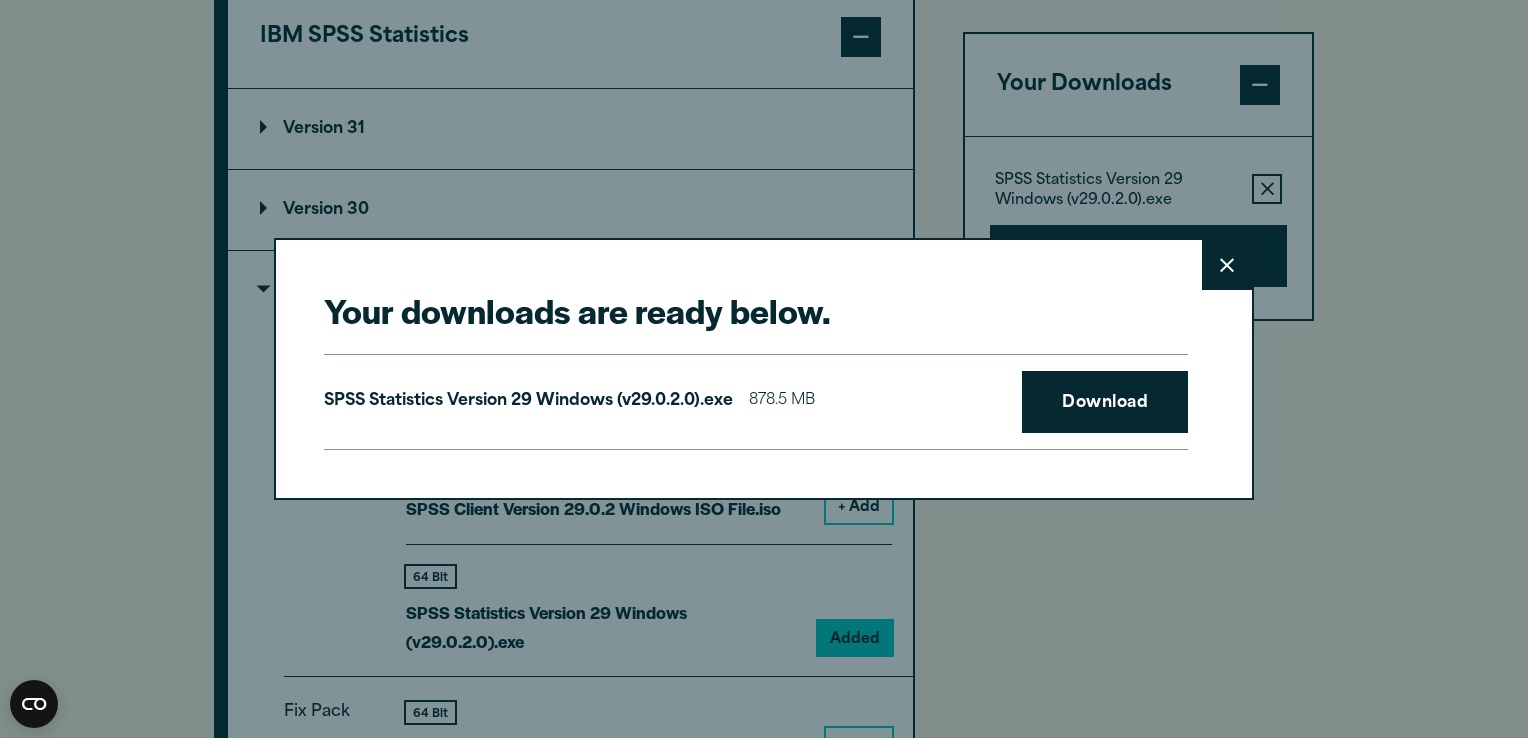 click on "Close" at bounding box center [1227, 265] 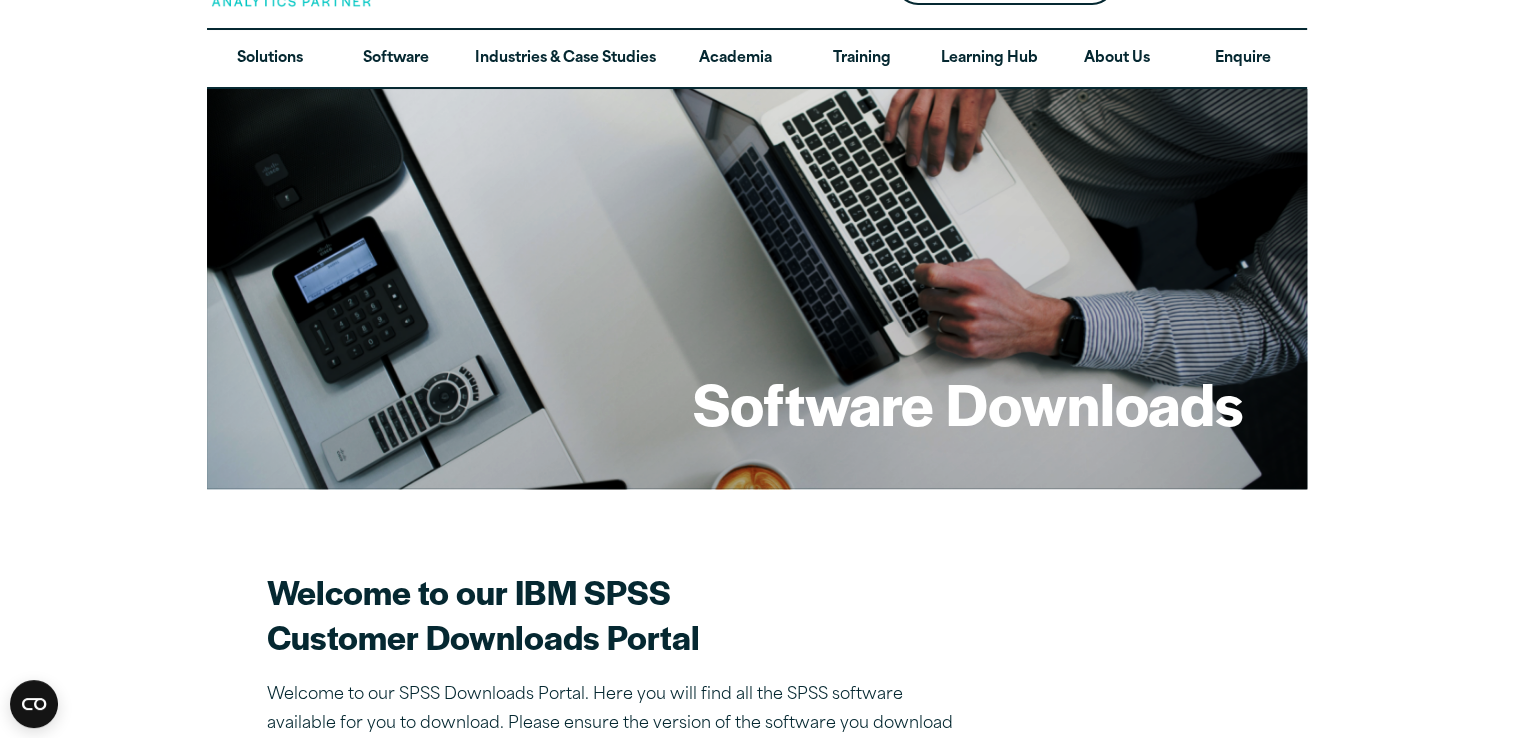 scroll, scrollTop: 66, scrollLeft: 0, axis: vertical 